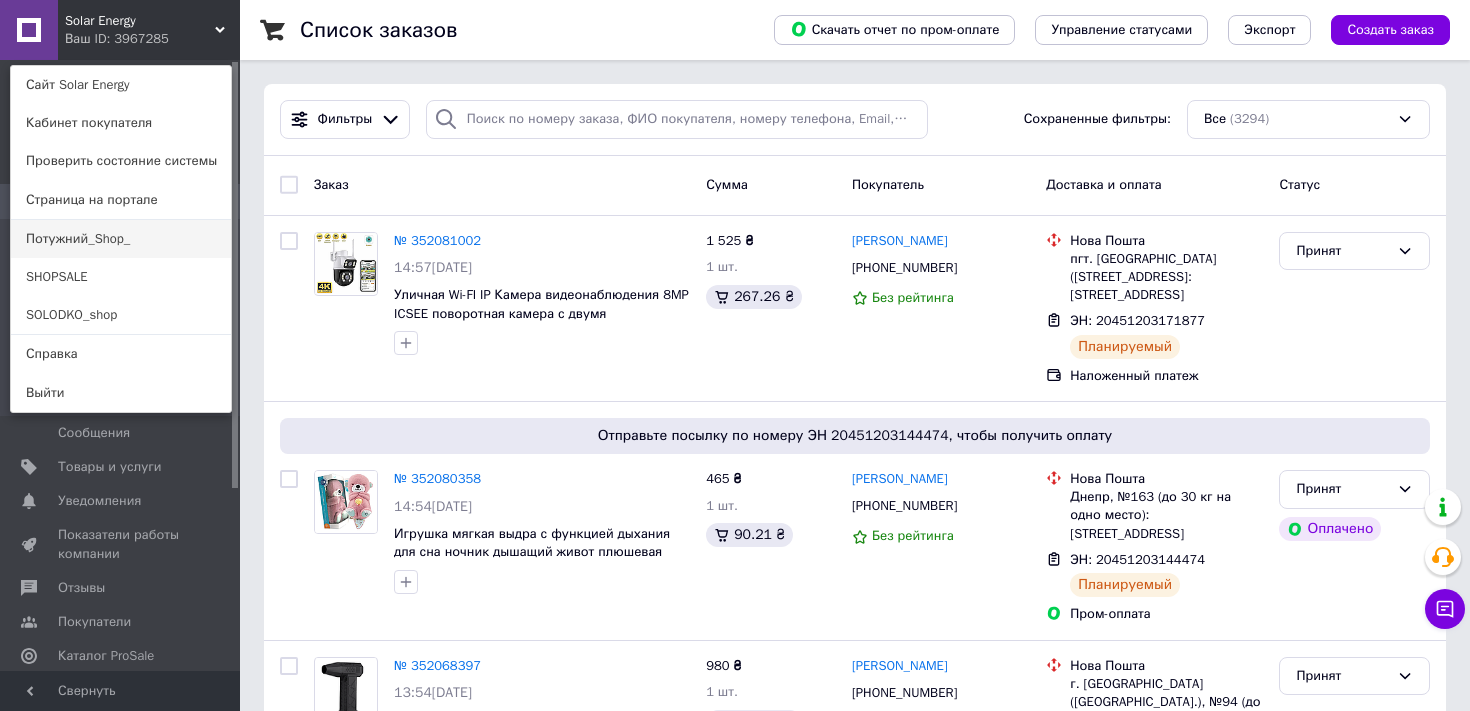 scroll, scrollTop: 0, scrollLeft: 0, axis: both 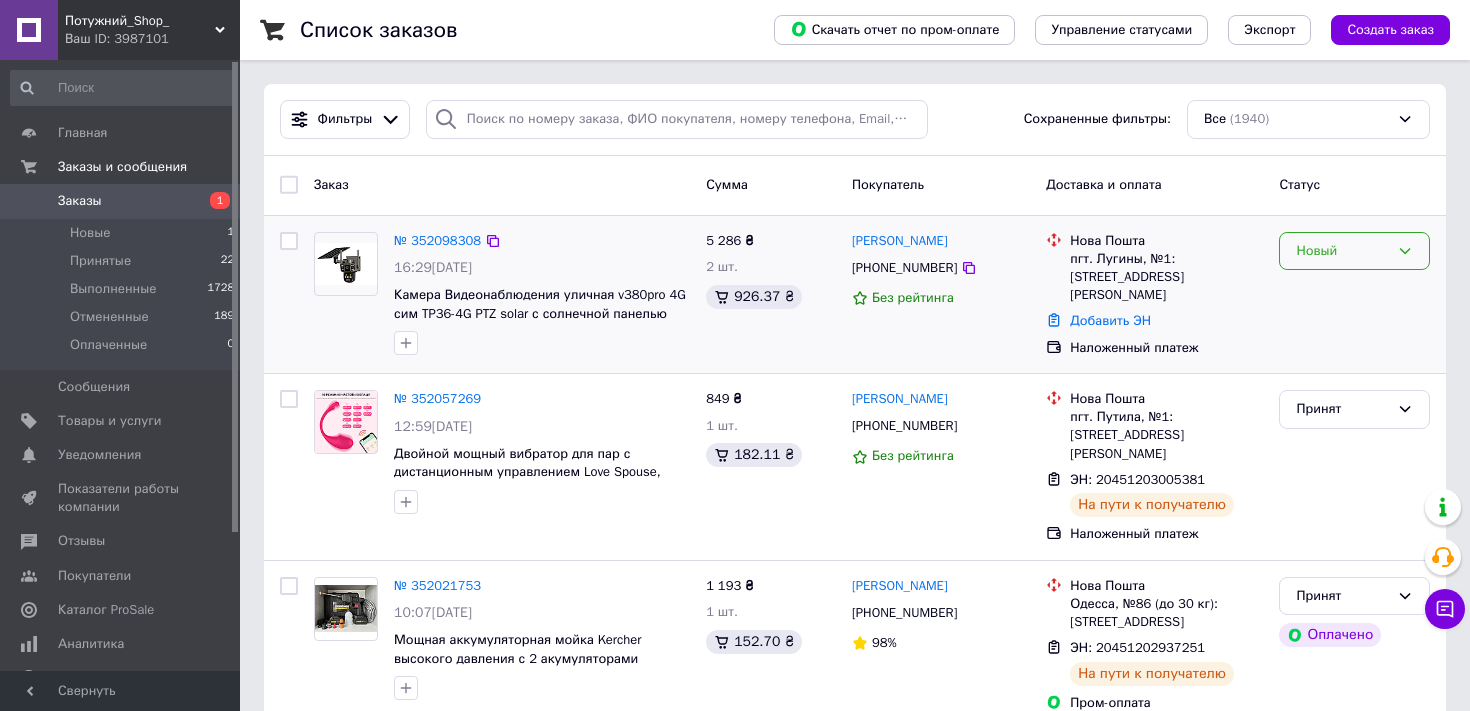 click on "Новый" at bounding box center [1342, 251] 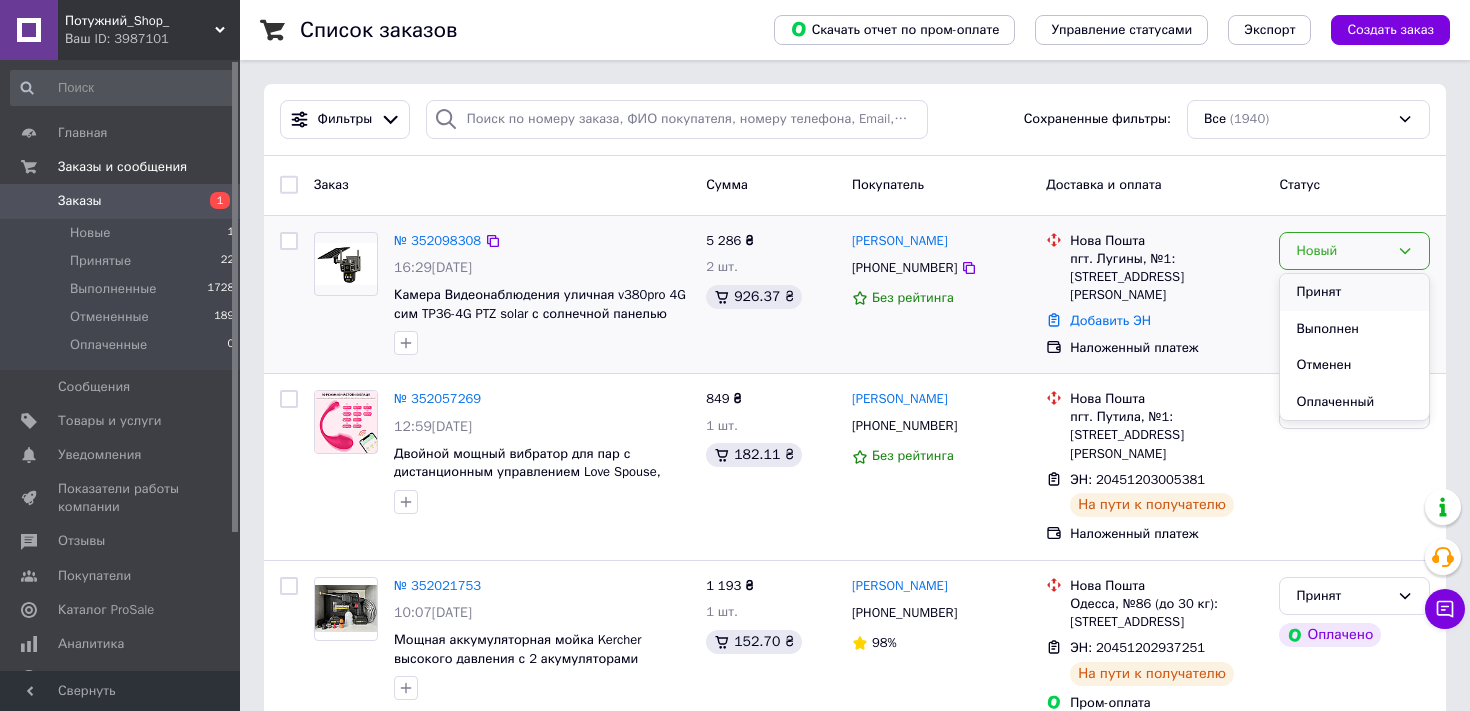 click on "Принят" at bounding box center (1354, 292) 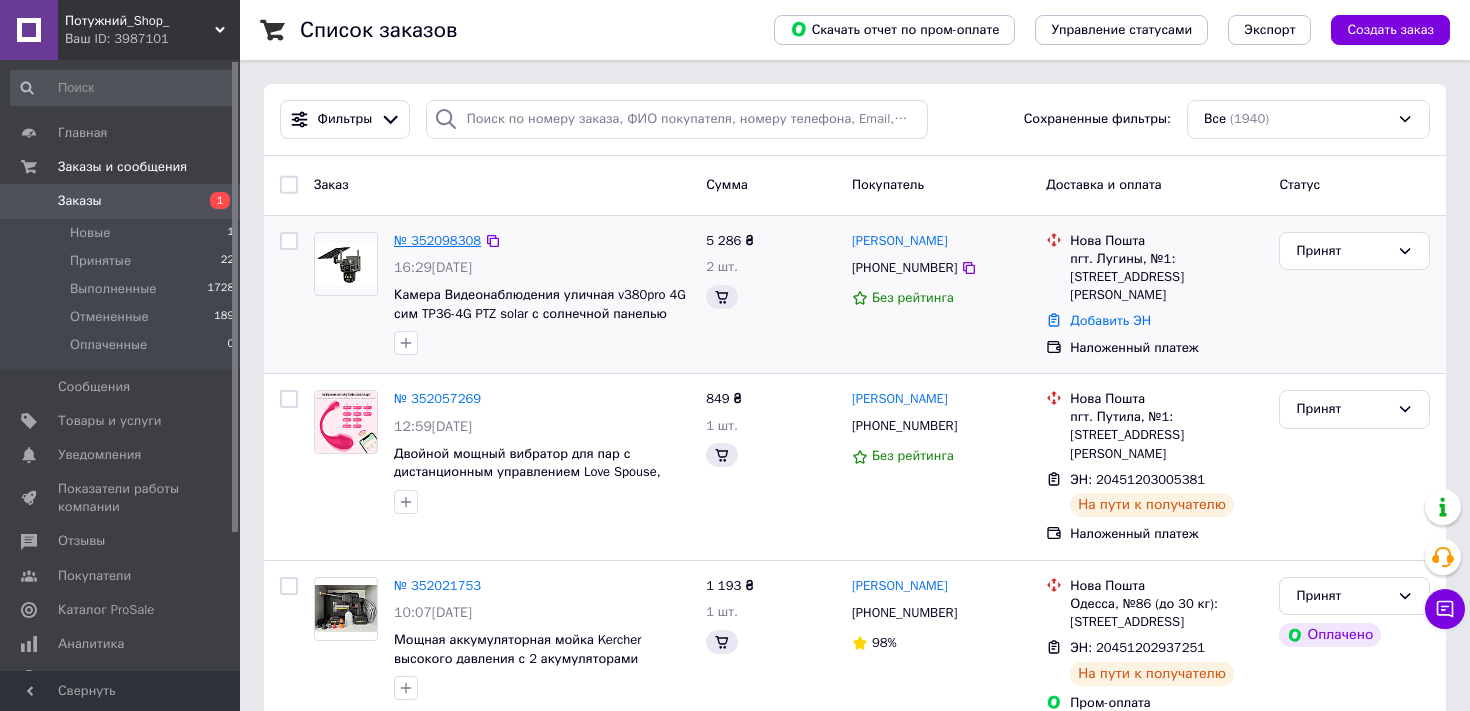 click on "№ 352098308" at bounding box center (437, 240) 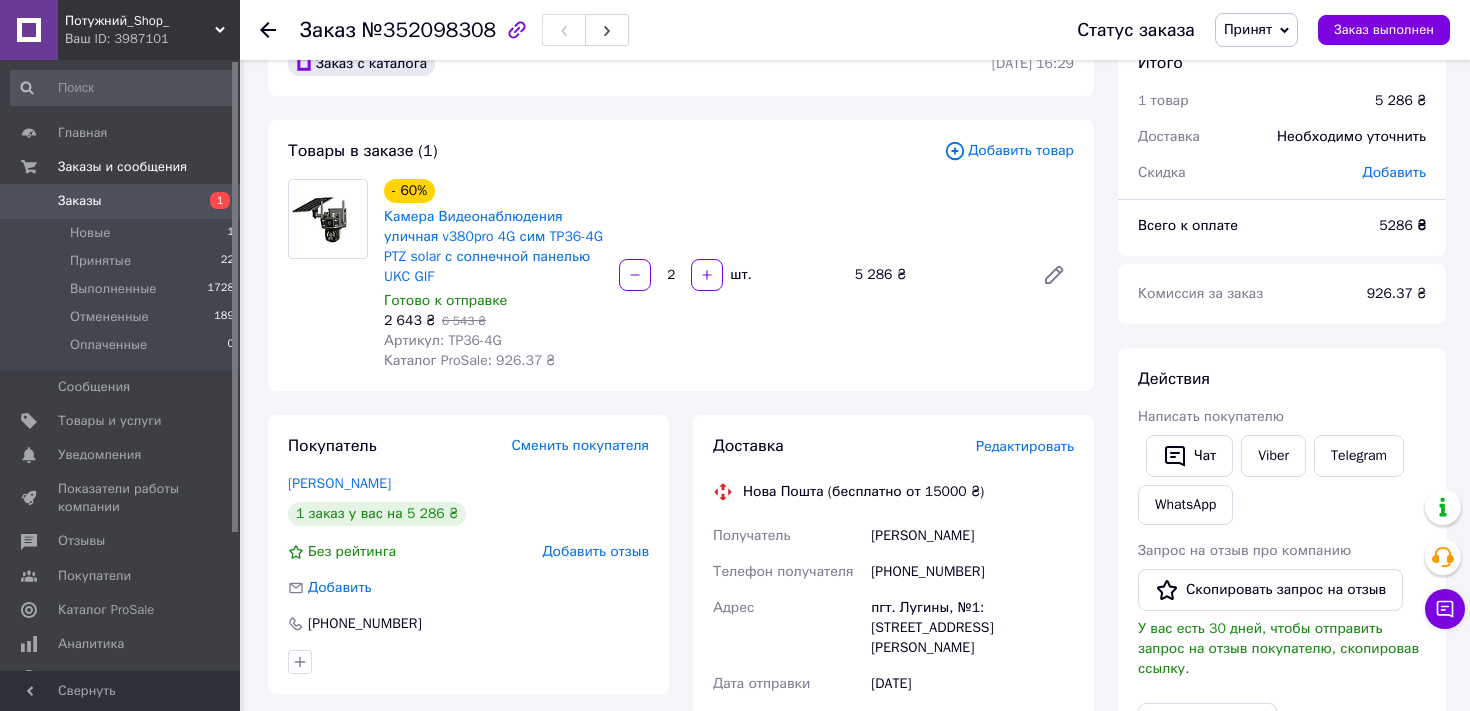 scroll, scrollTop: 0, scrollLeft: 0, axis: both 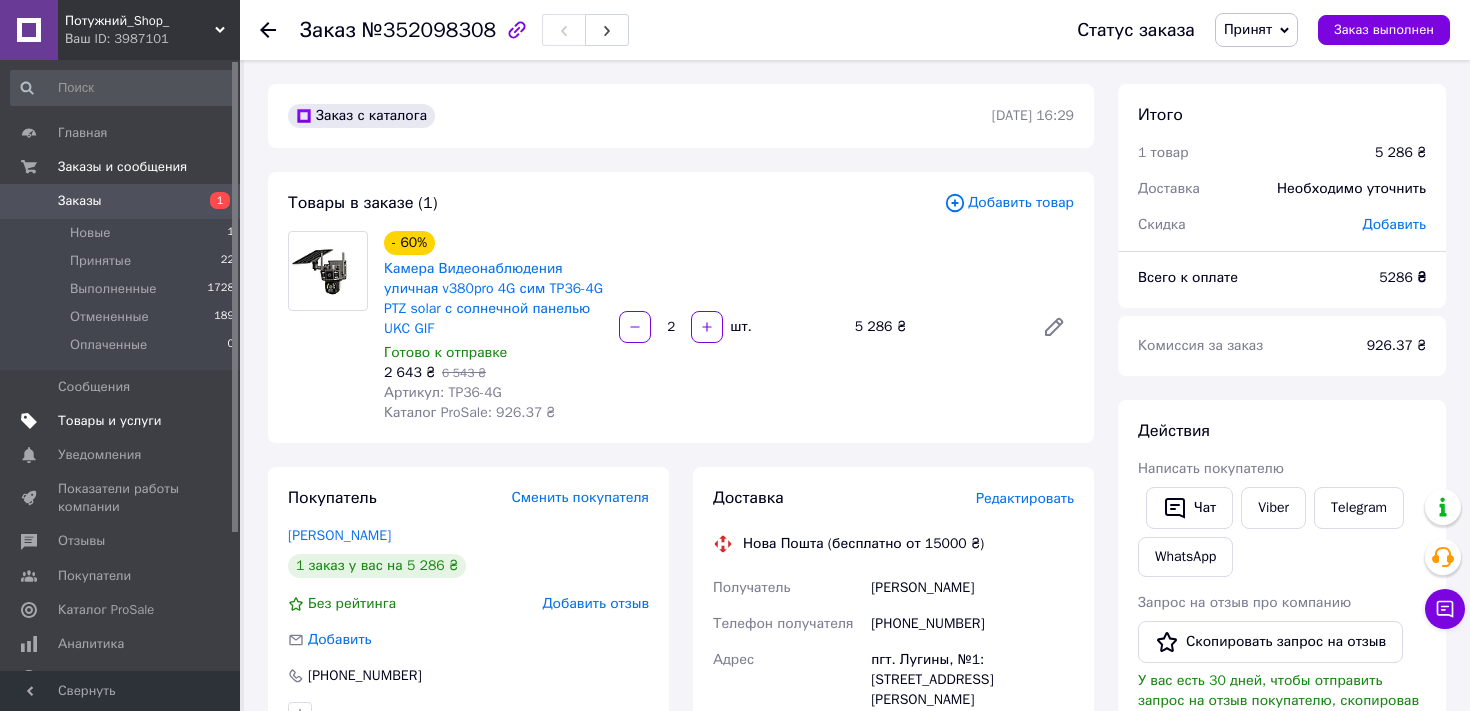 click on "Товары и услуги" at bounding box center [110, 421] 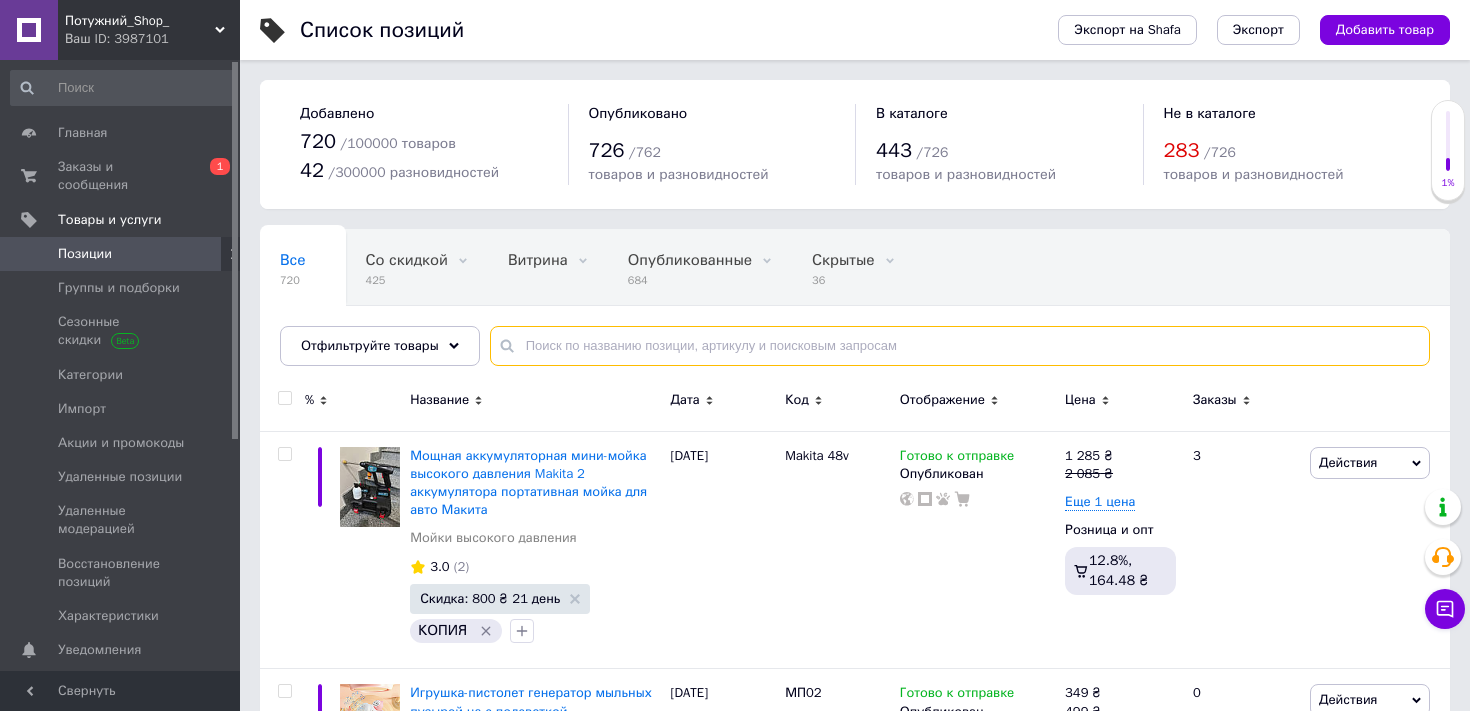 click at bounding box center (960, 346) 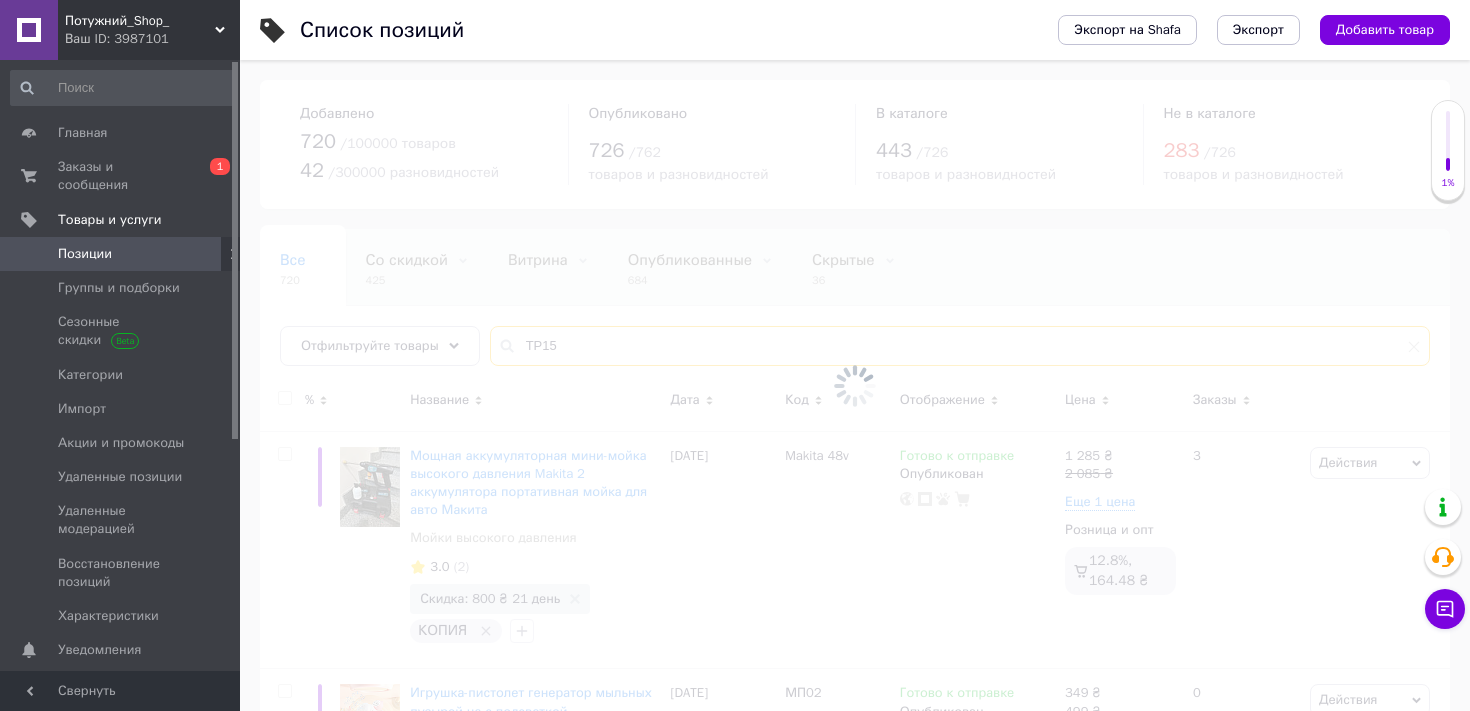 type on "TP15" 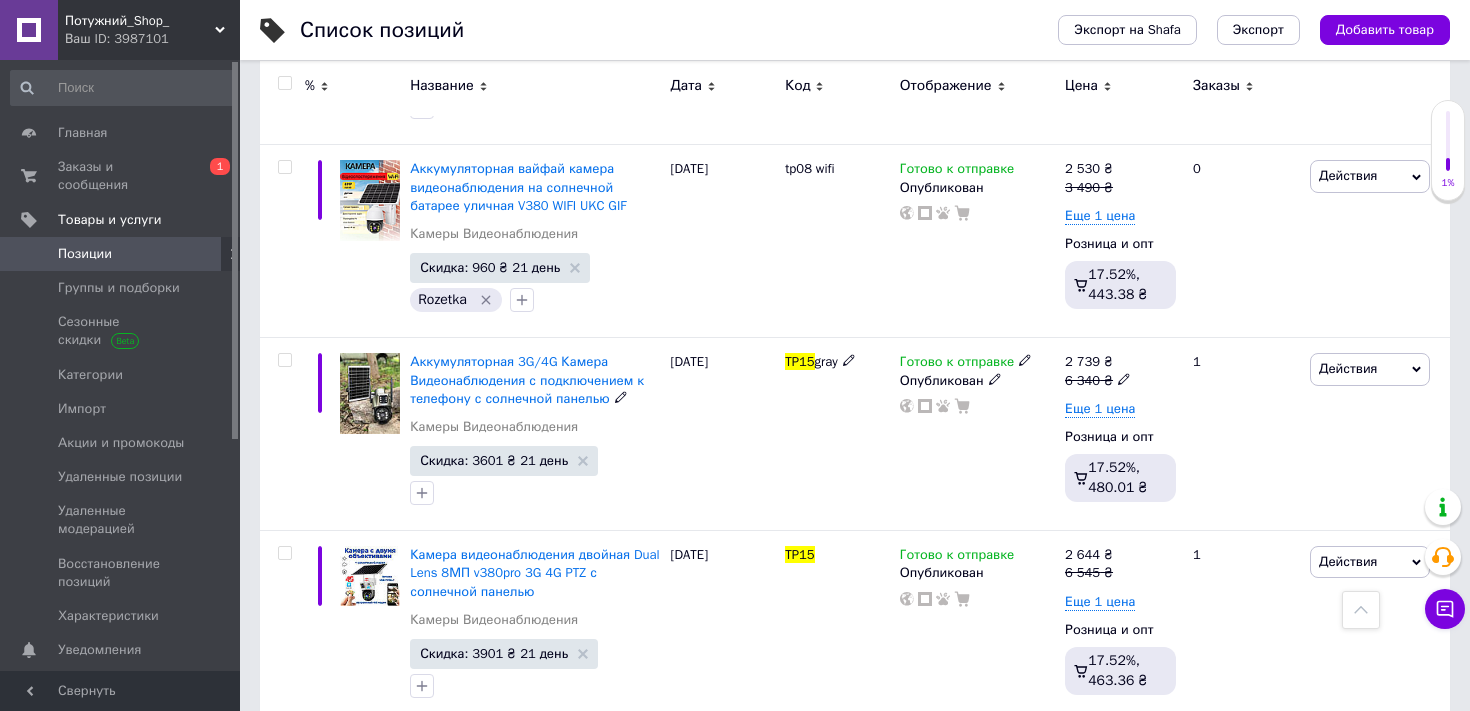 scroll, scrollTop: 1081, scrollLeft: 0, axis: vertical 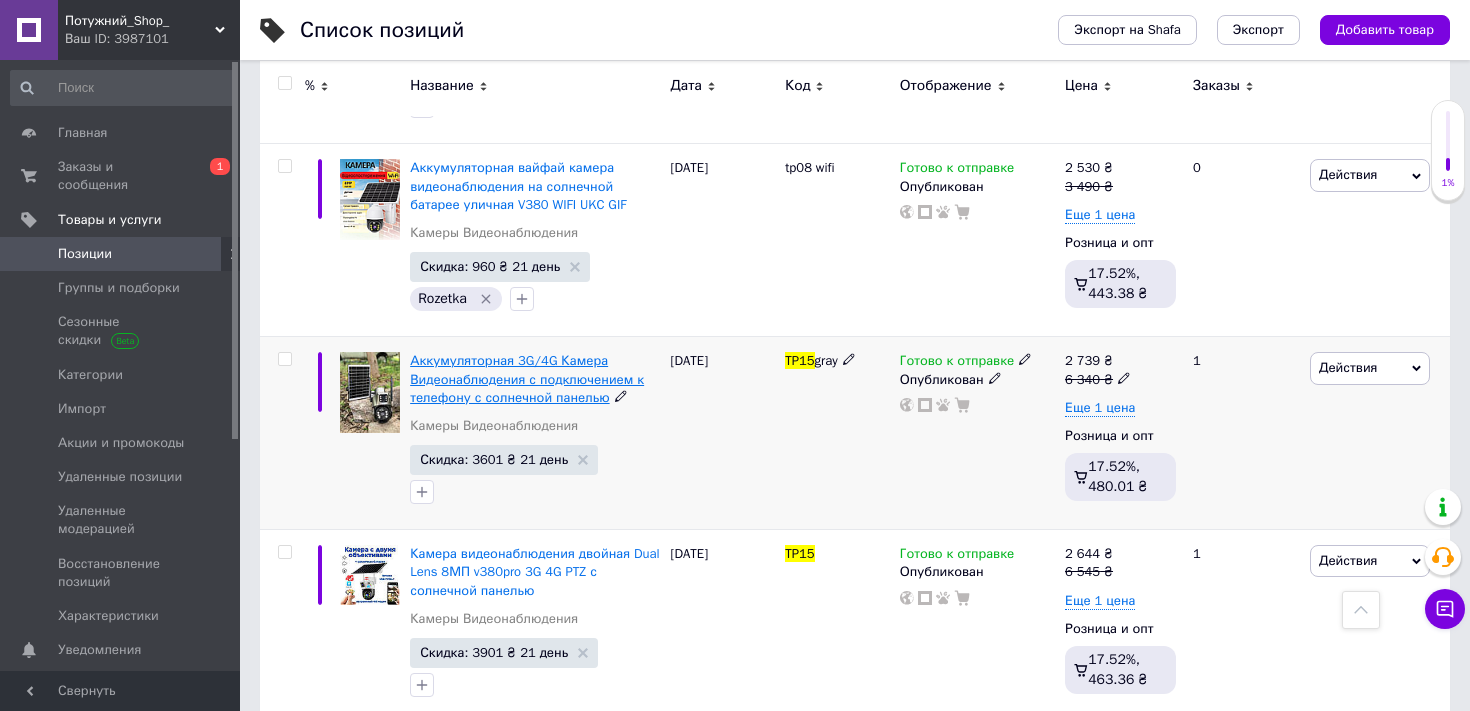 click on "Аккумуляторная 3G/4G Камера Видеонаблюдения с подключением к телефону с солнечной панелью" at bounding box center (527, 378) 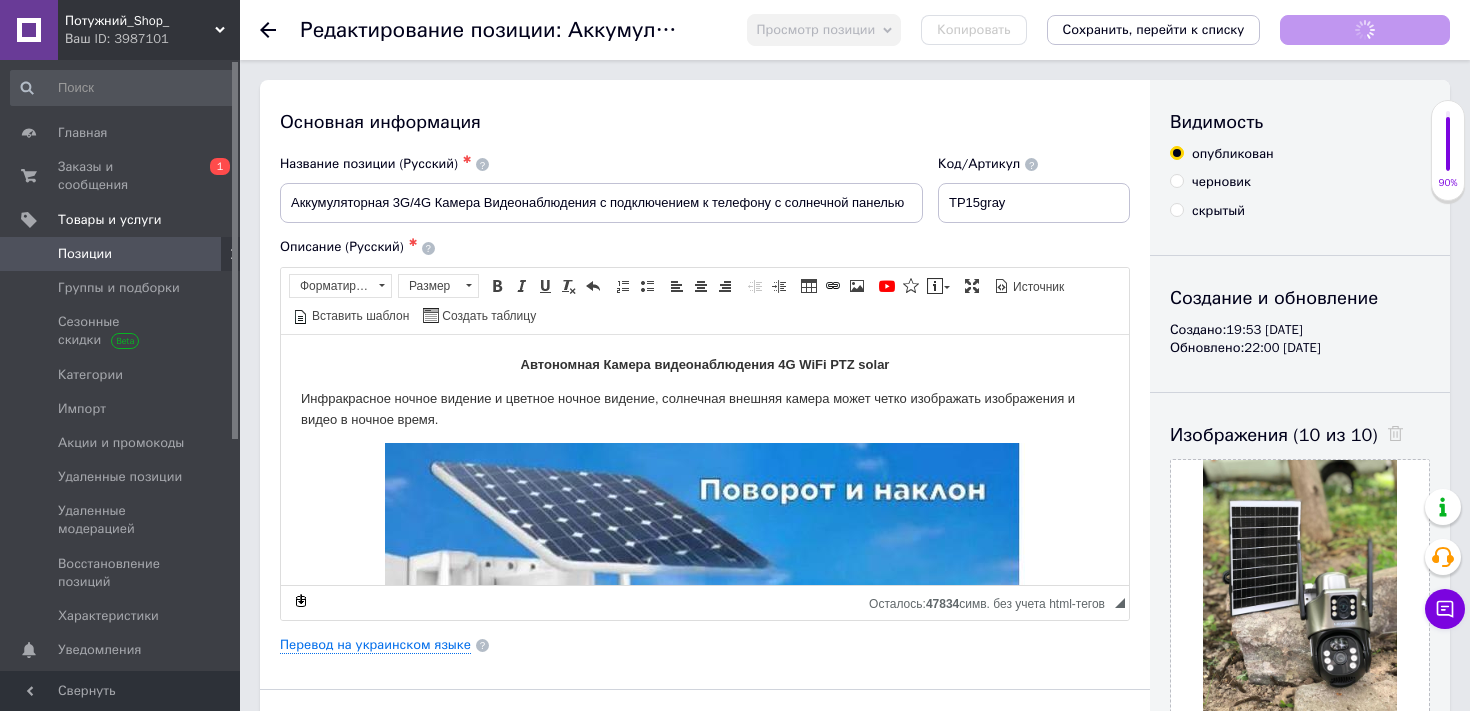 scroll, scrollTop: 0, scrollLeft: 0, axis: both 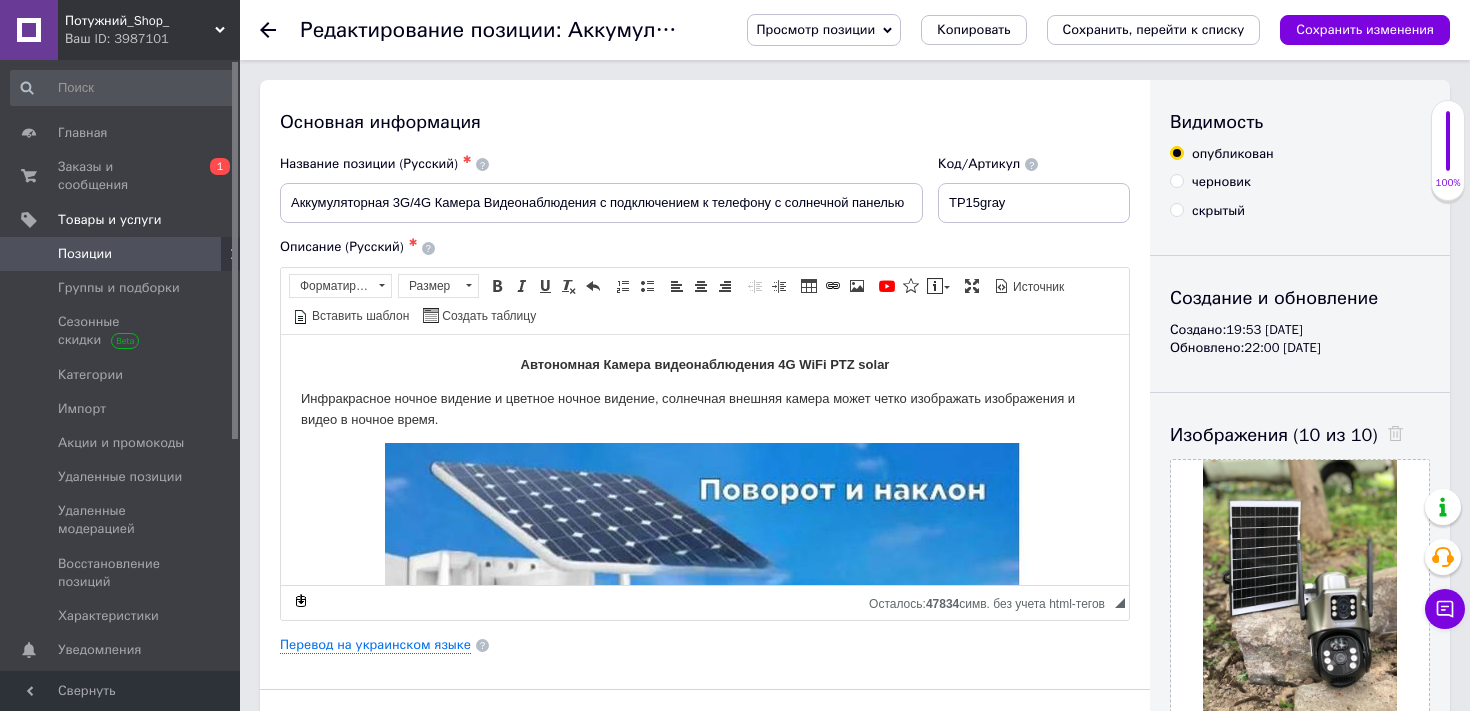 click on "Просмотр позиции" at bounding box center [815, 29] 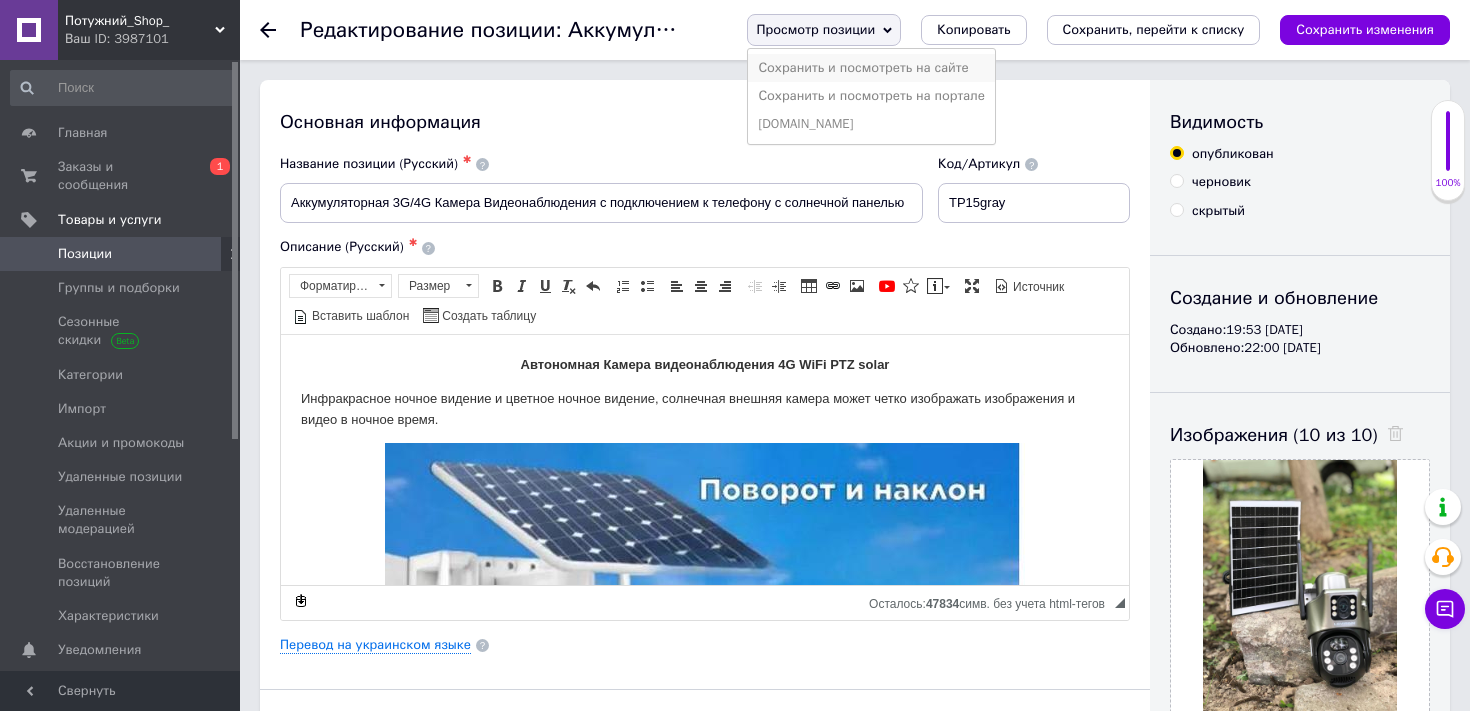 click on "Сохранить и посмотреть на сайте" at bounding box center [871, 68] 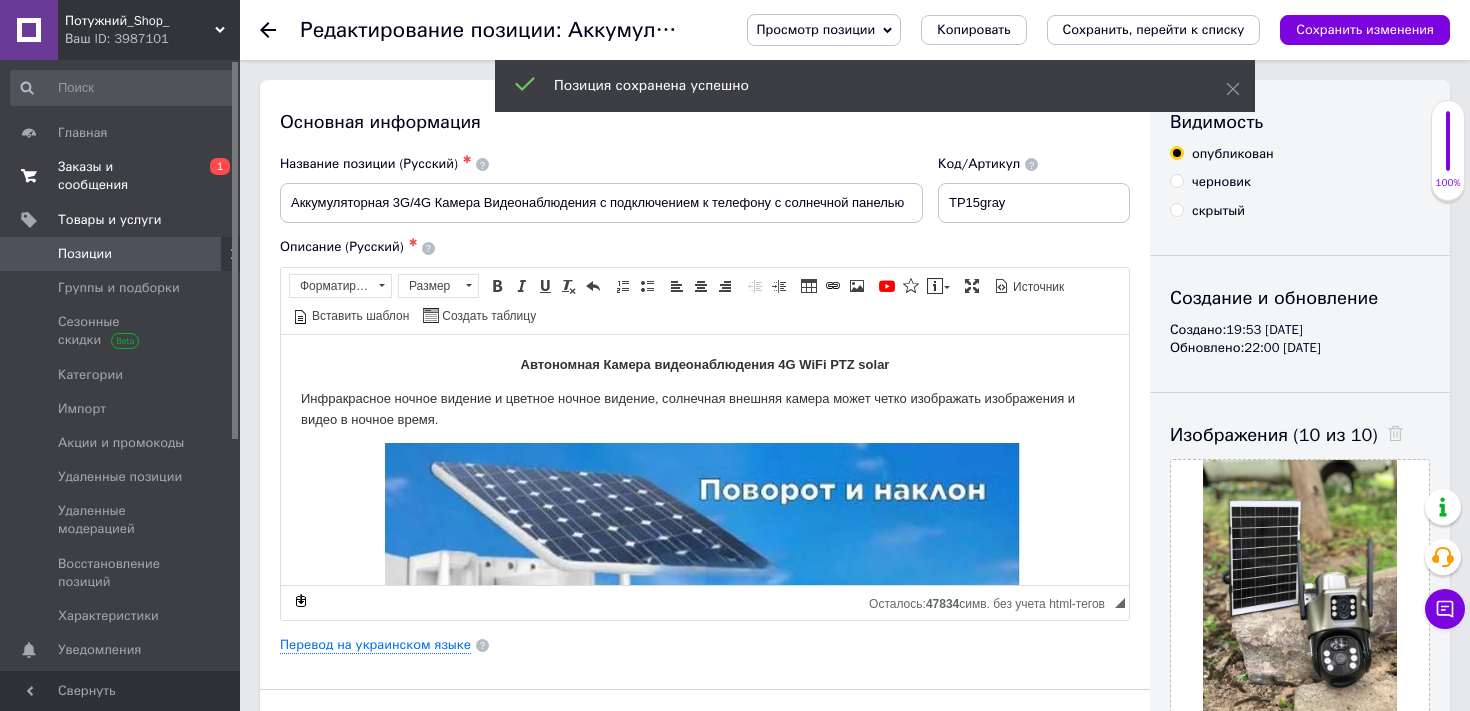 click on "Заказы и сообщения" at bounding box center [121, 176] 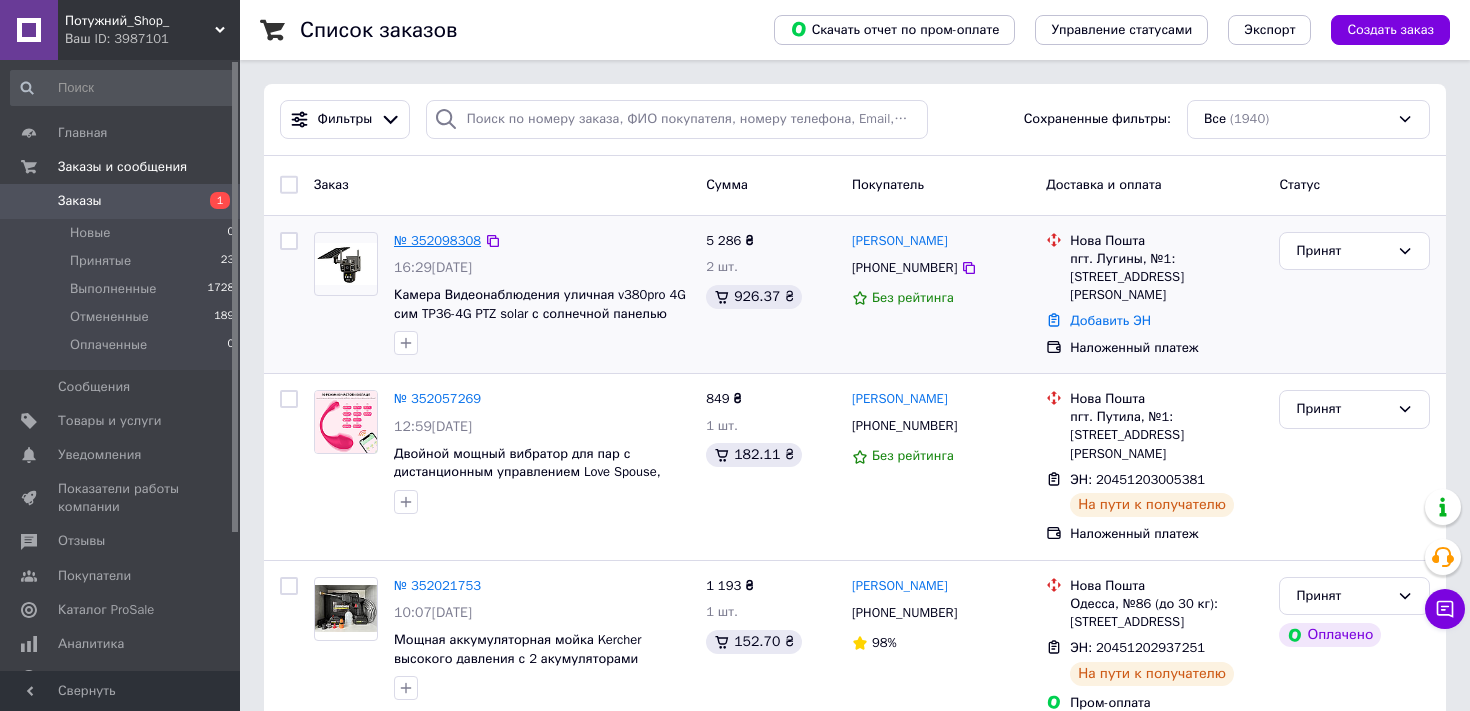 click on "№ 352098308" at bounding box center [437, 240] 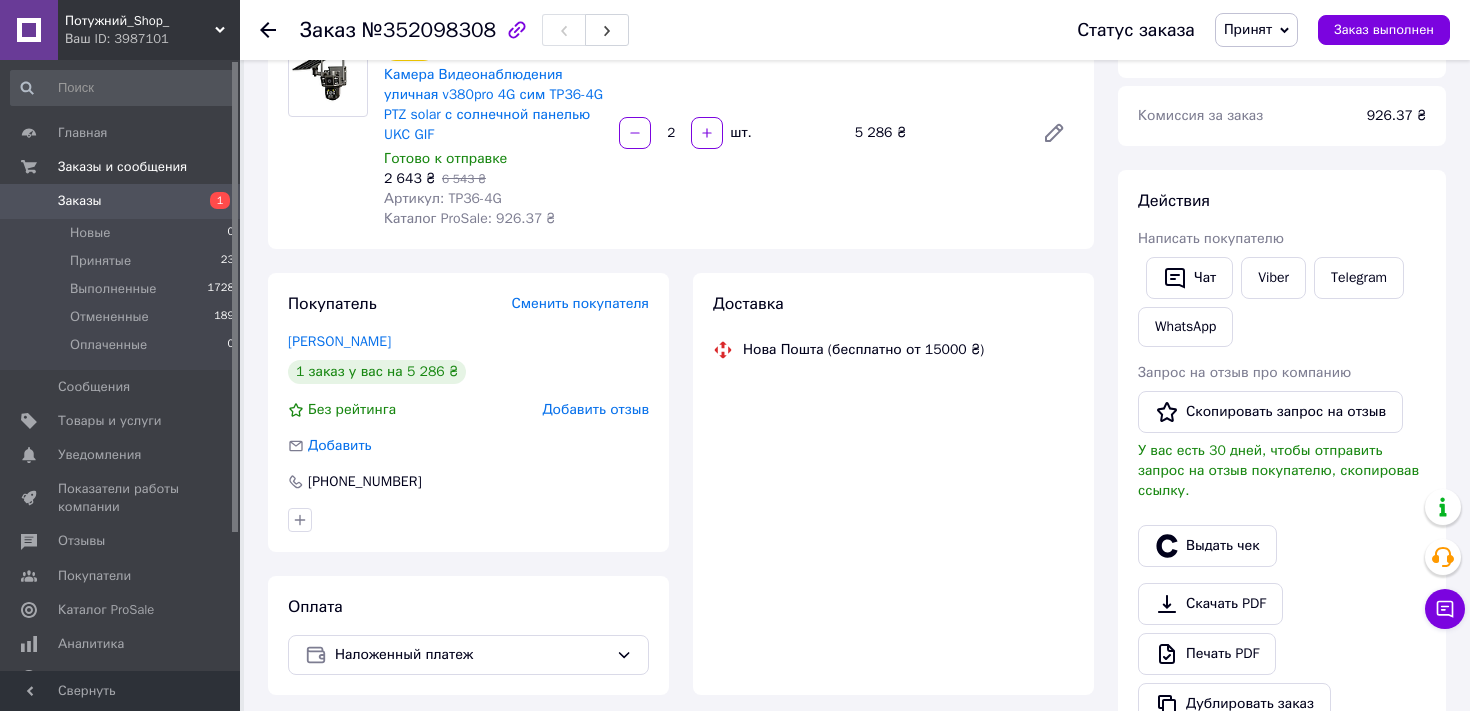 scroll, scrollTop: 195, scrollLeft: 0, axis: vertical 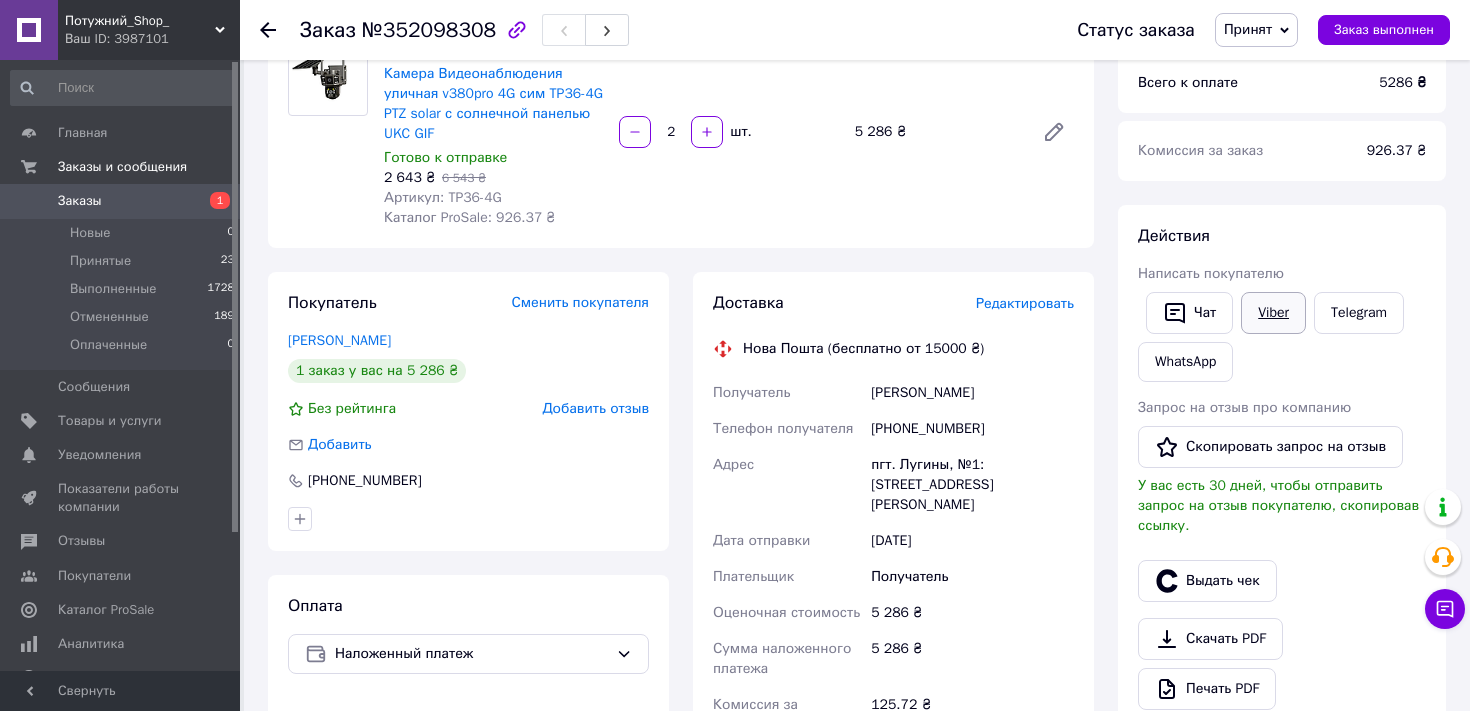 click on "Viber" at bounding box center (1273, 313) 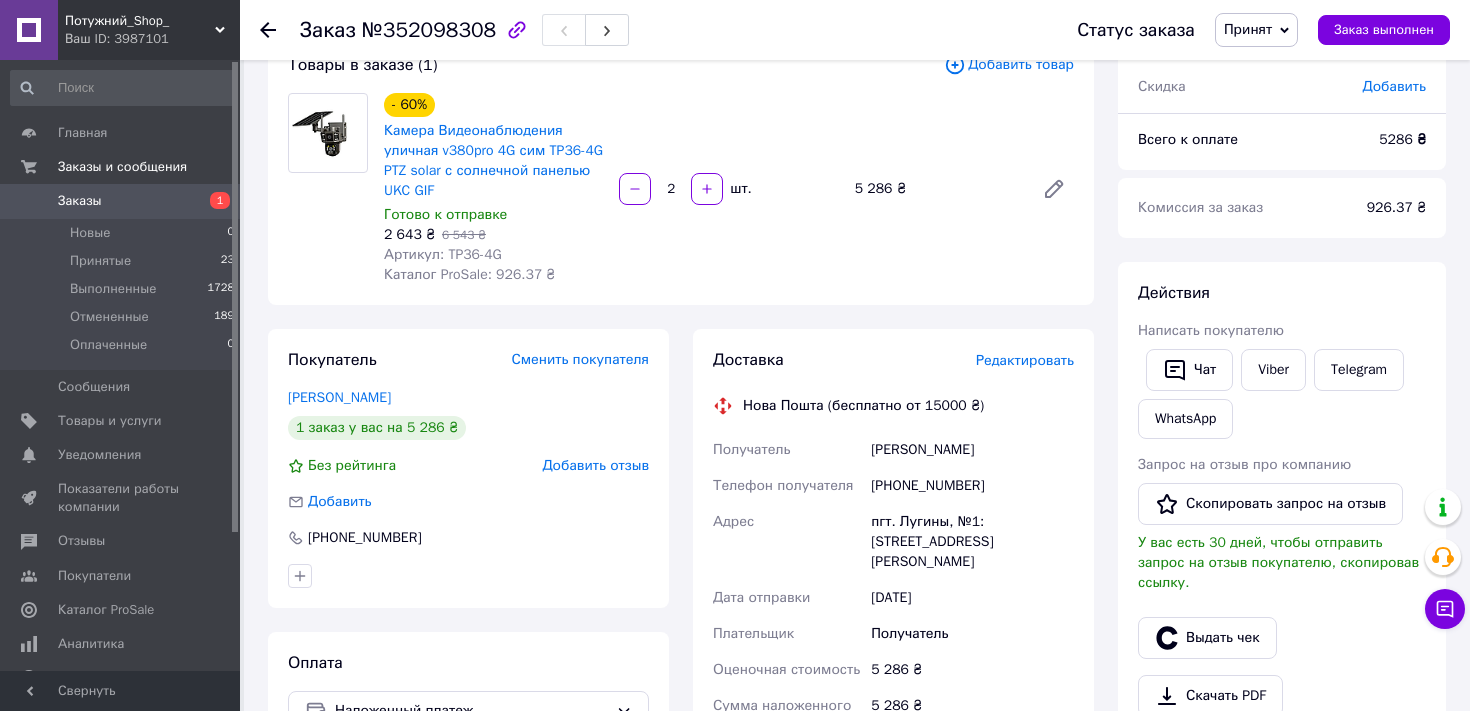 scroll, scrollTop: 132, scrollLeft: 0, axis: vertical 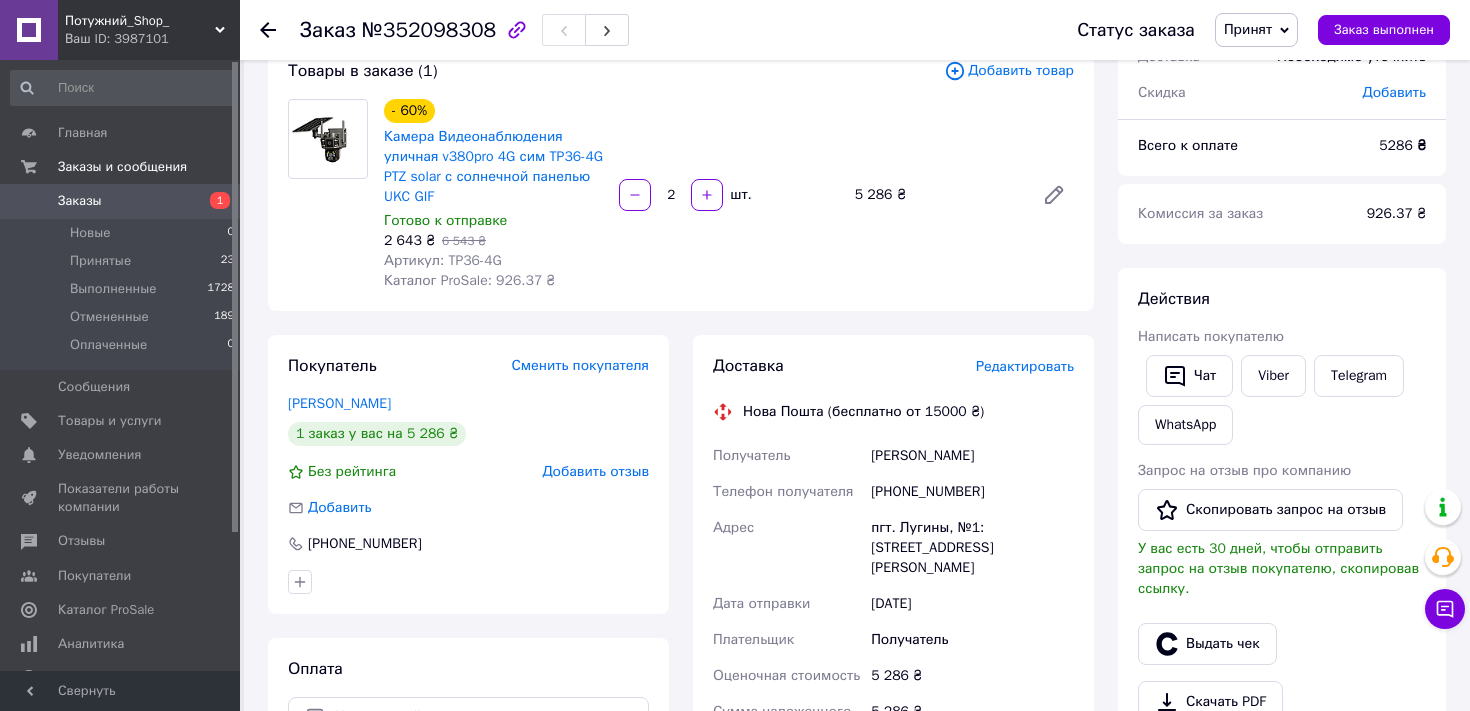 click on "Заказы" at bounding box center [121, 201] 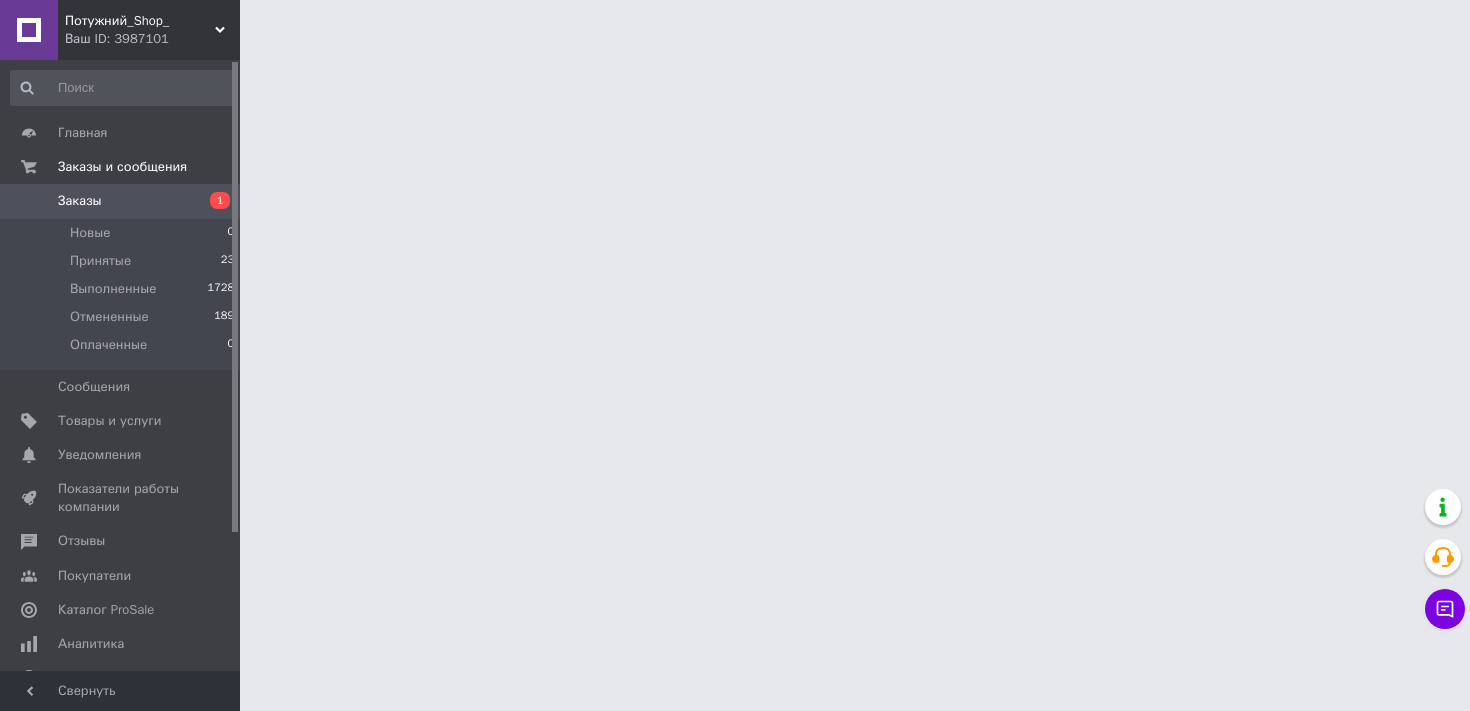 scroll, scrollTop: 0, scrollLeft: 0, axis: both 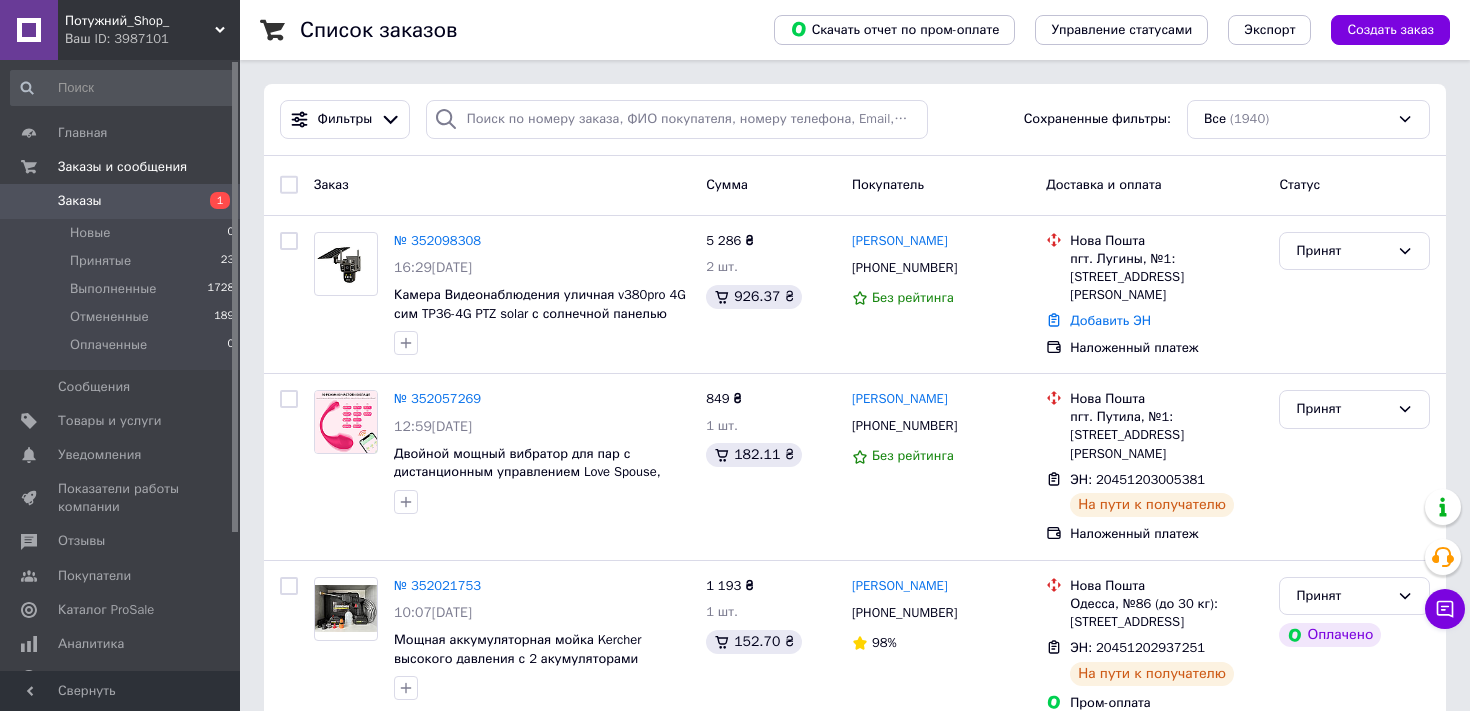 click on "Ваш ID: 3987101" at bounding box center [152, 39] 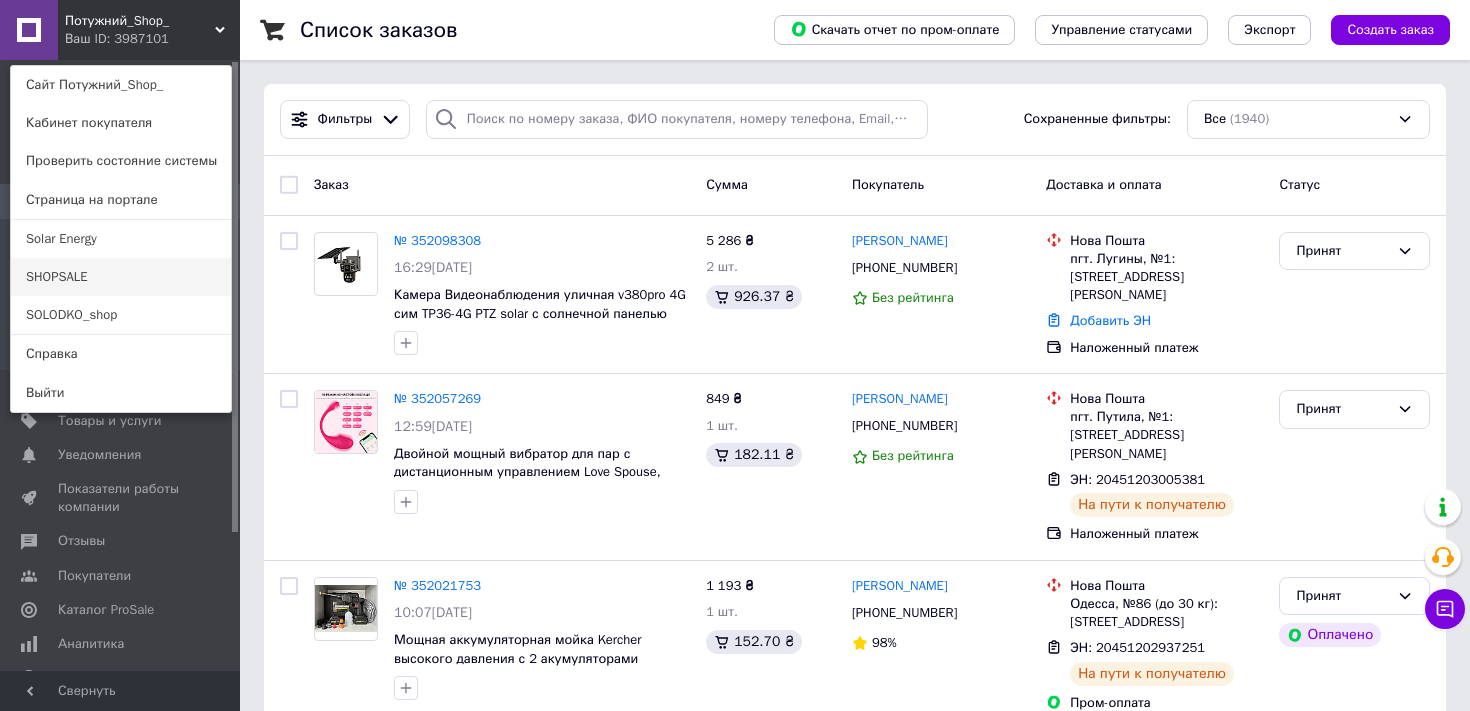 click on "SHOPSALE" at bounding box center (121, 277) 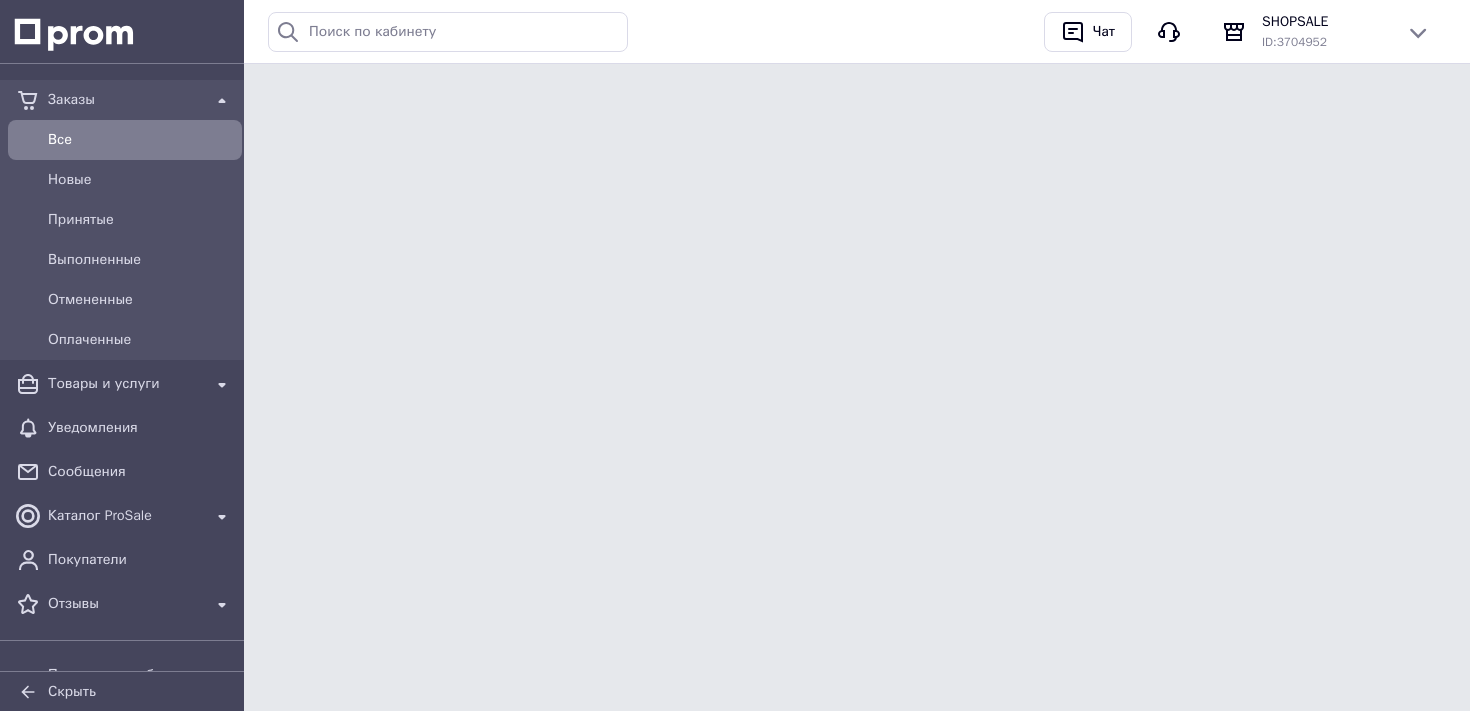 scroll, scrollTop: 0, scrollLeft: 0, axis: both 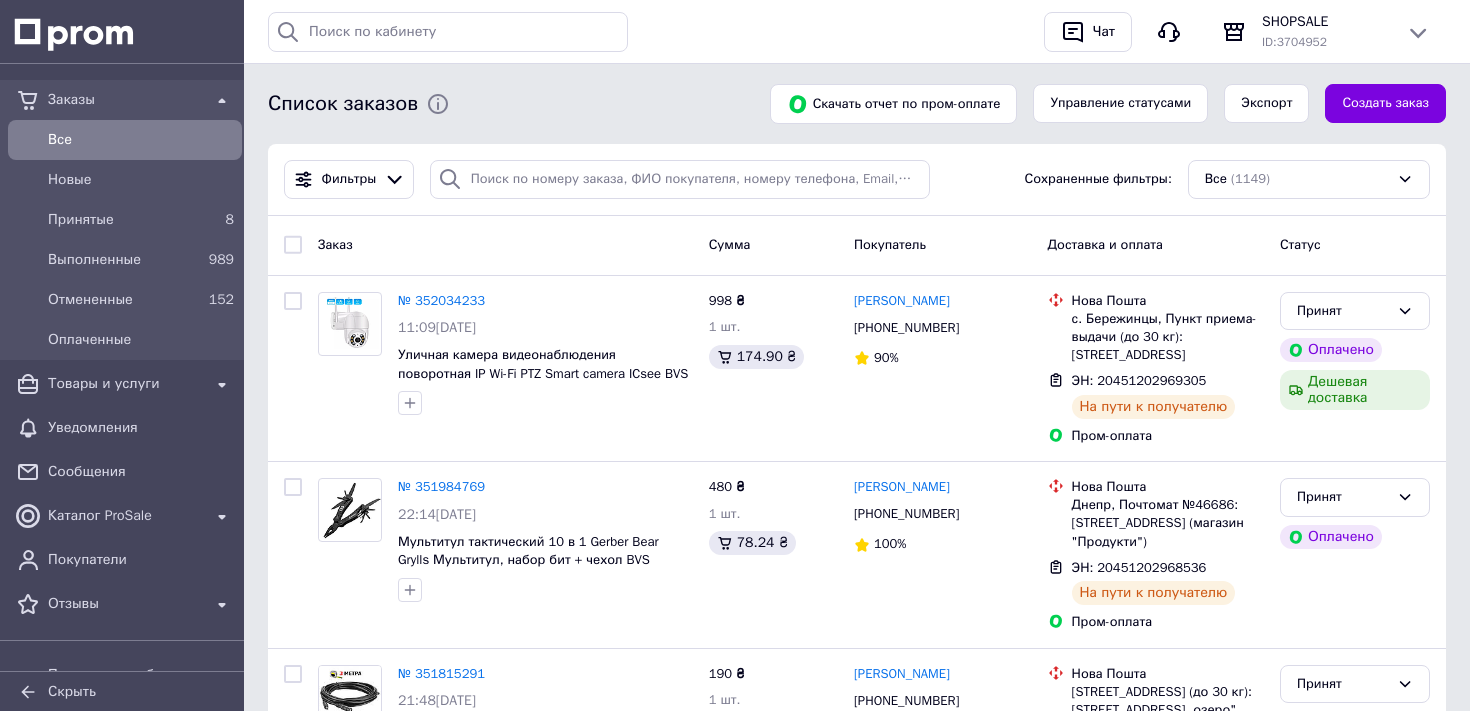 click on "Все результаты Ничего не найдено Попробуйте использовать другой термин или написать фразу целиком Откройте для себя другие ресурсы Справка Маркет приложений Чат SHOPSALE ID:  3704952 Сайт SHOPSALE Страница на портале Потужний_Shop_ ID: 3987101 Solar Energy ID: 3967285 SOLODKO_shop ID: 4007183 Кабинет покупателя Справка Проверить состояние системы Выйти" at bounding box center (857, 31) 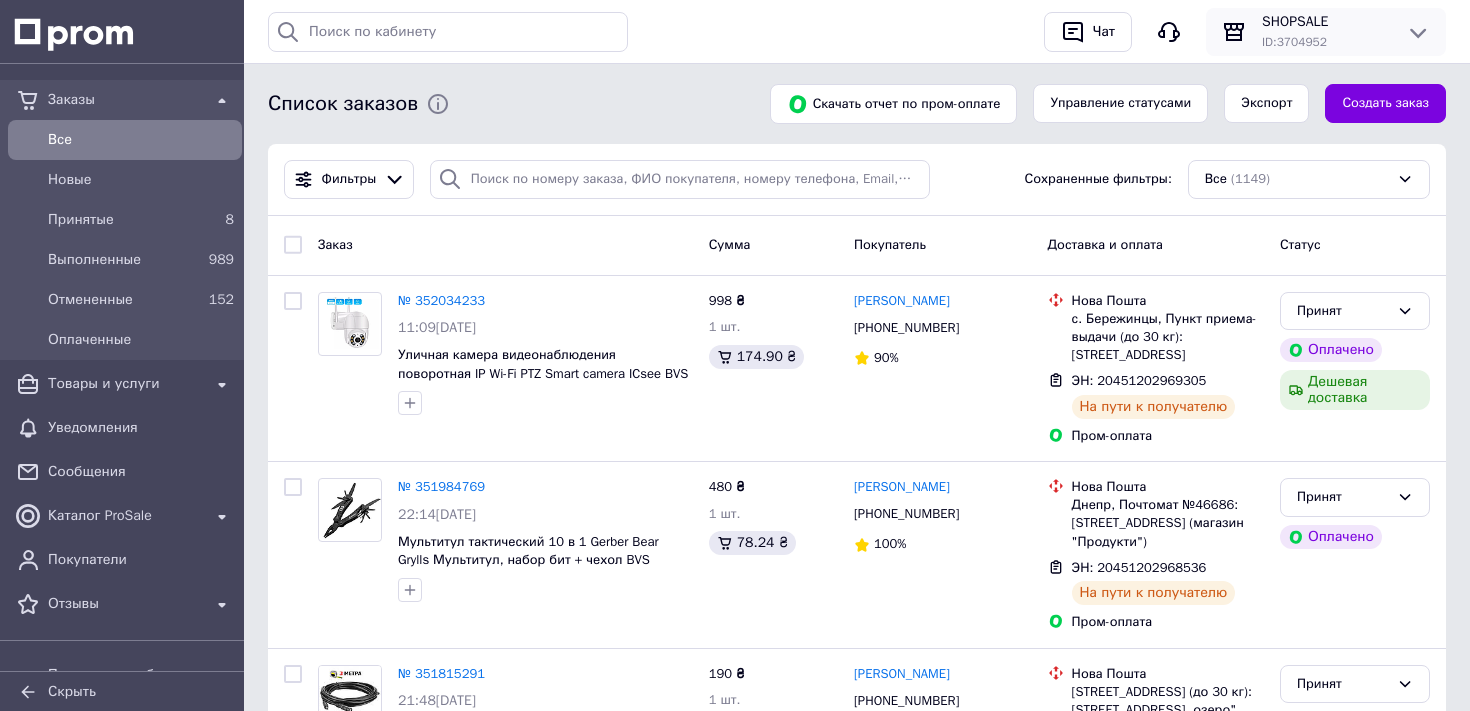 click on "SHOPSALE" at bounding box center (1326, 22) 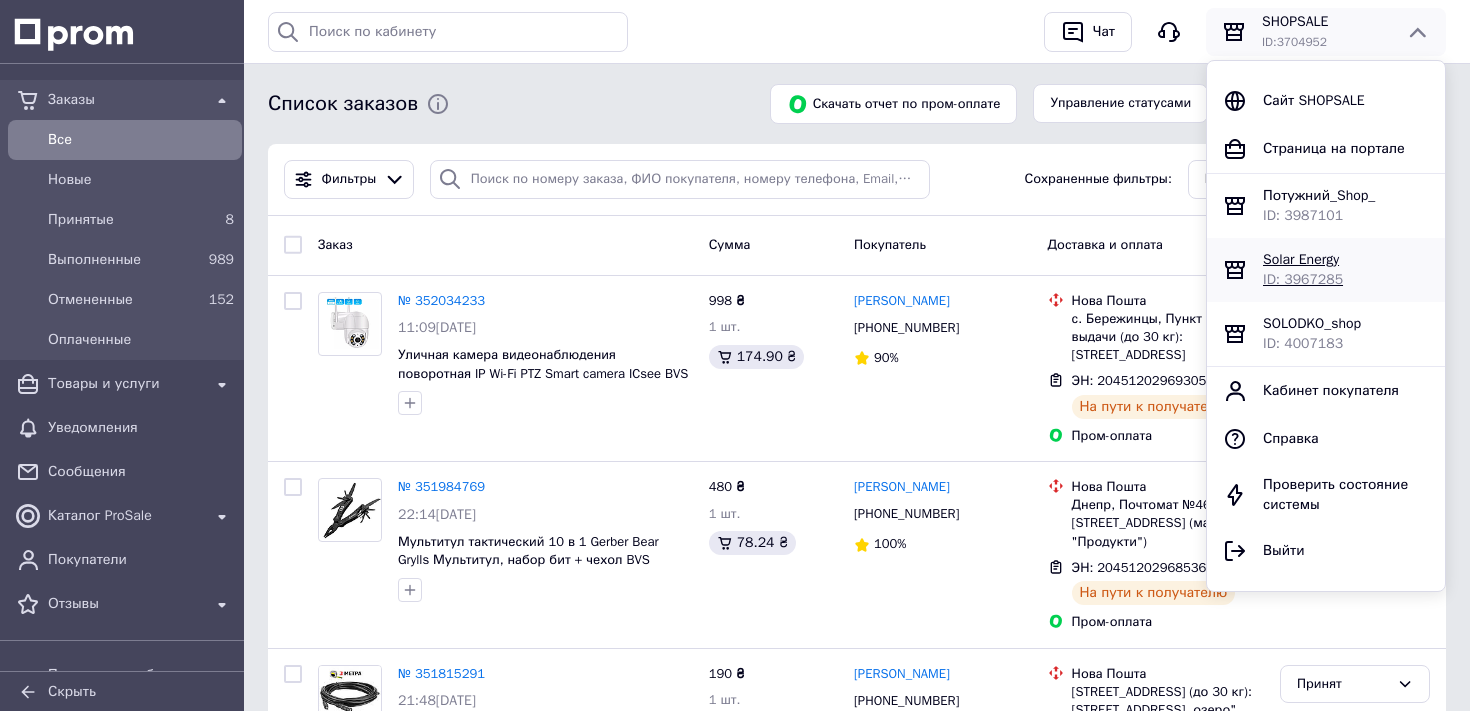 click on "Solar Energy" at bounding box center (1301, 259) 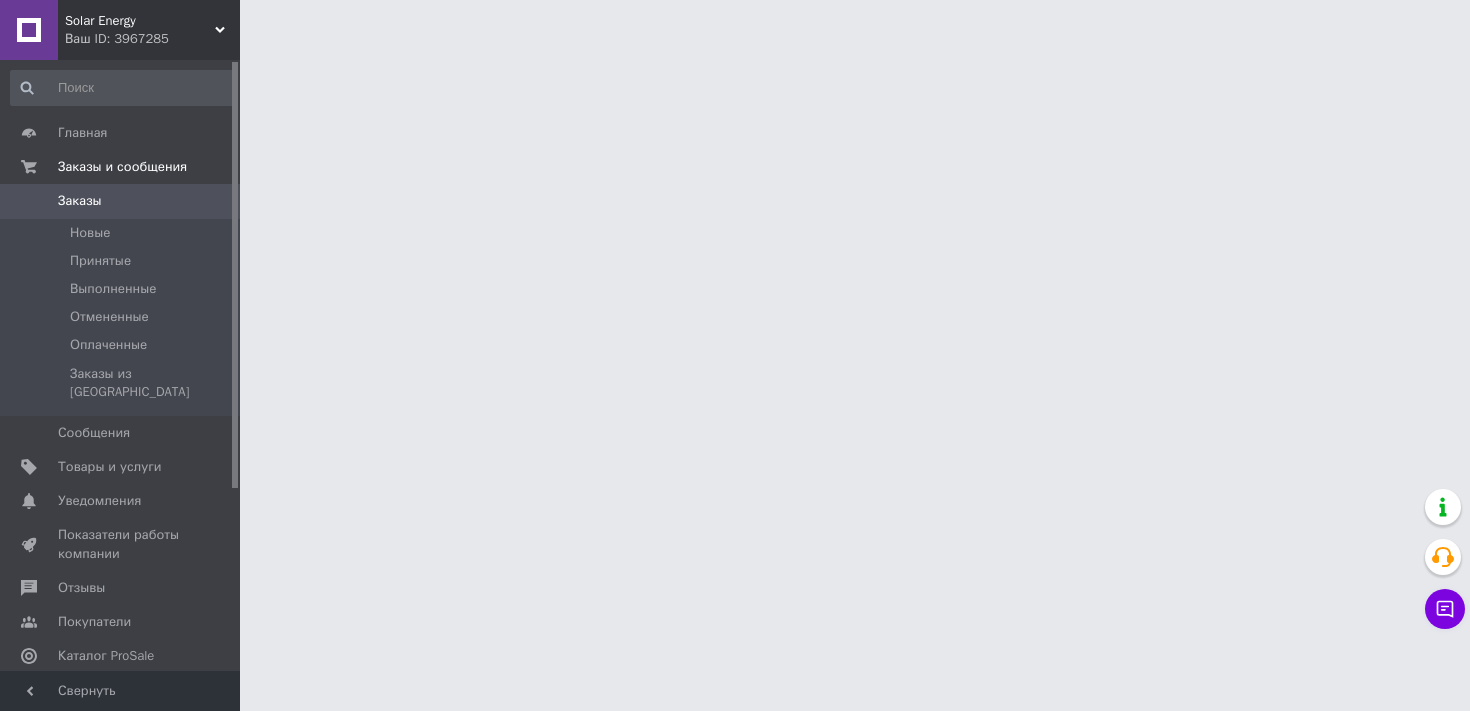 scroll, scrollTop: 0, scrollLeft: 0, axis: both 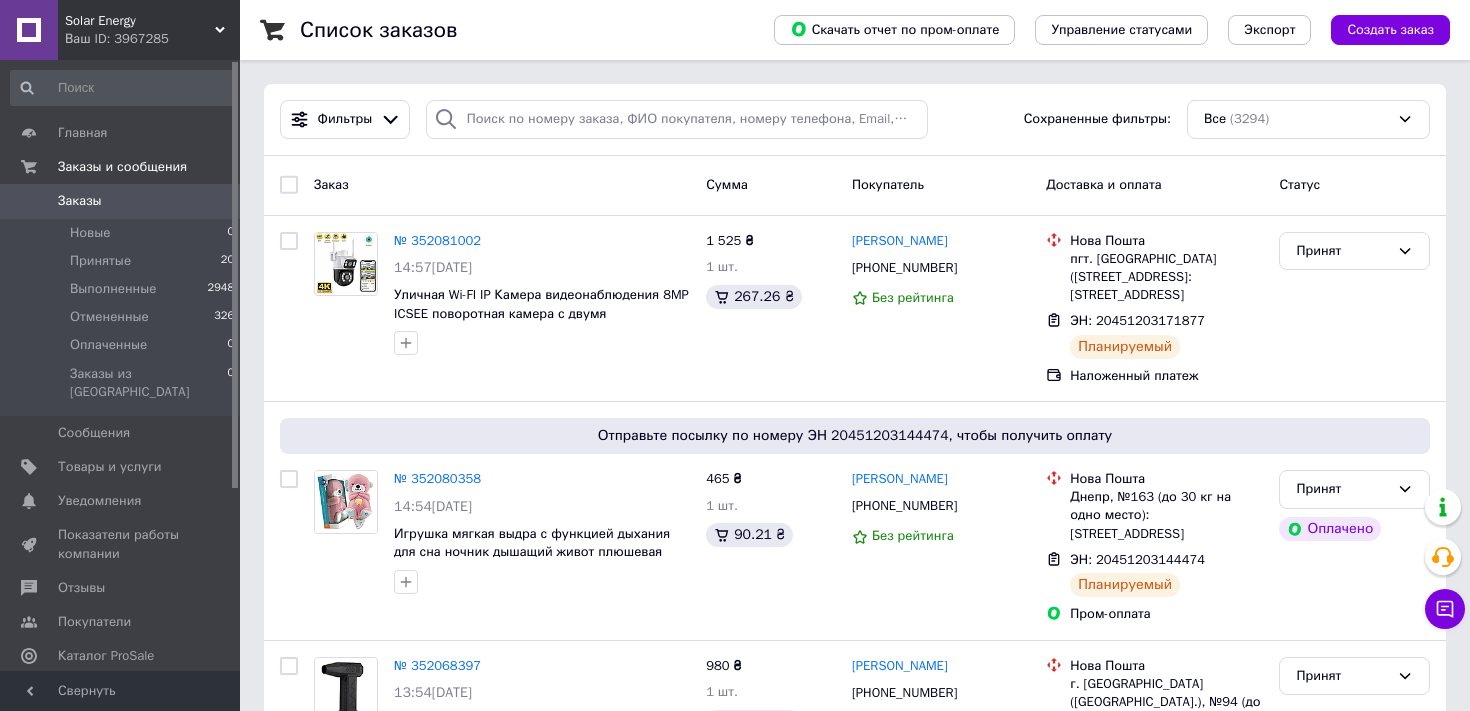 click on "Ваш ID: 3967285" at bounding box center (152, 39) 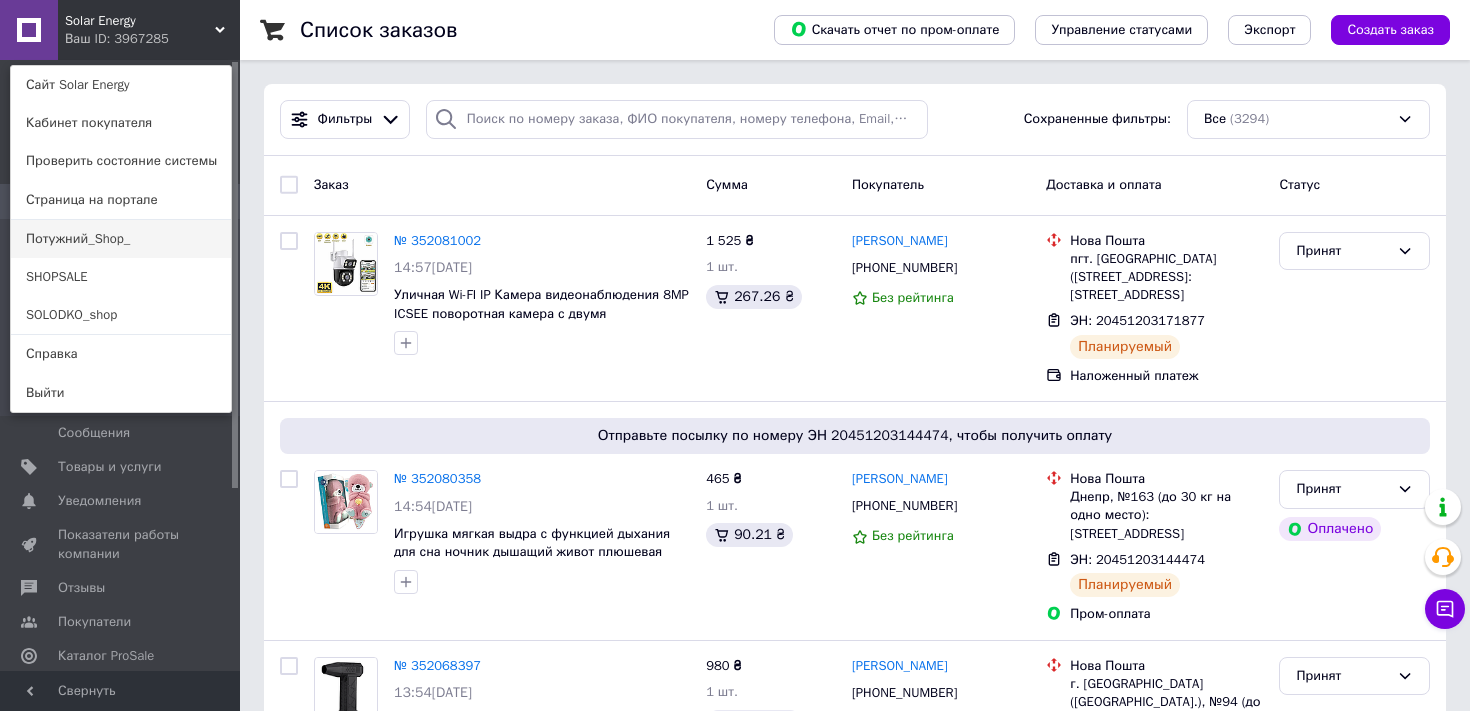 click on "Потужний_Shop_" at bounding box center [121, 239] 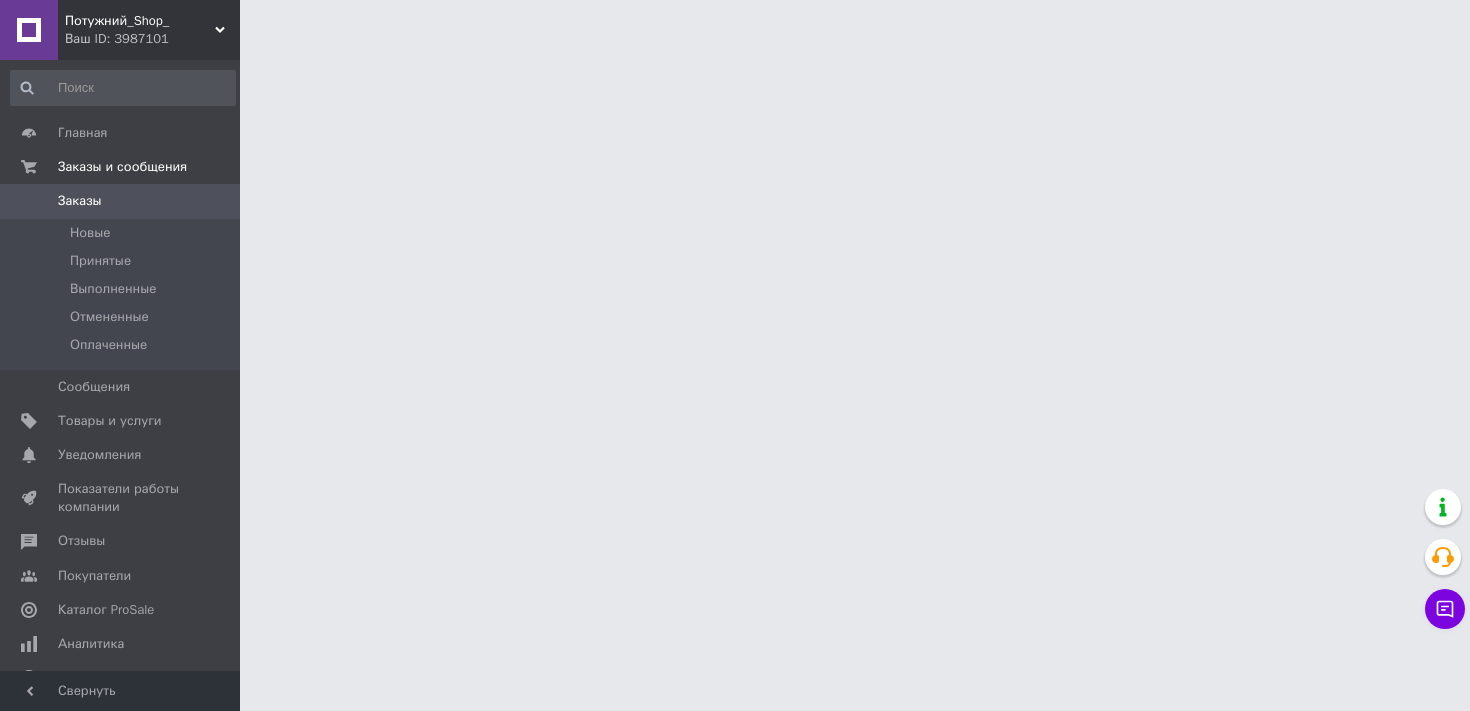 scroll, scrollTop: 0, scrollLeft: 0, axis: both 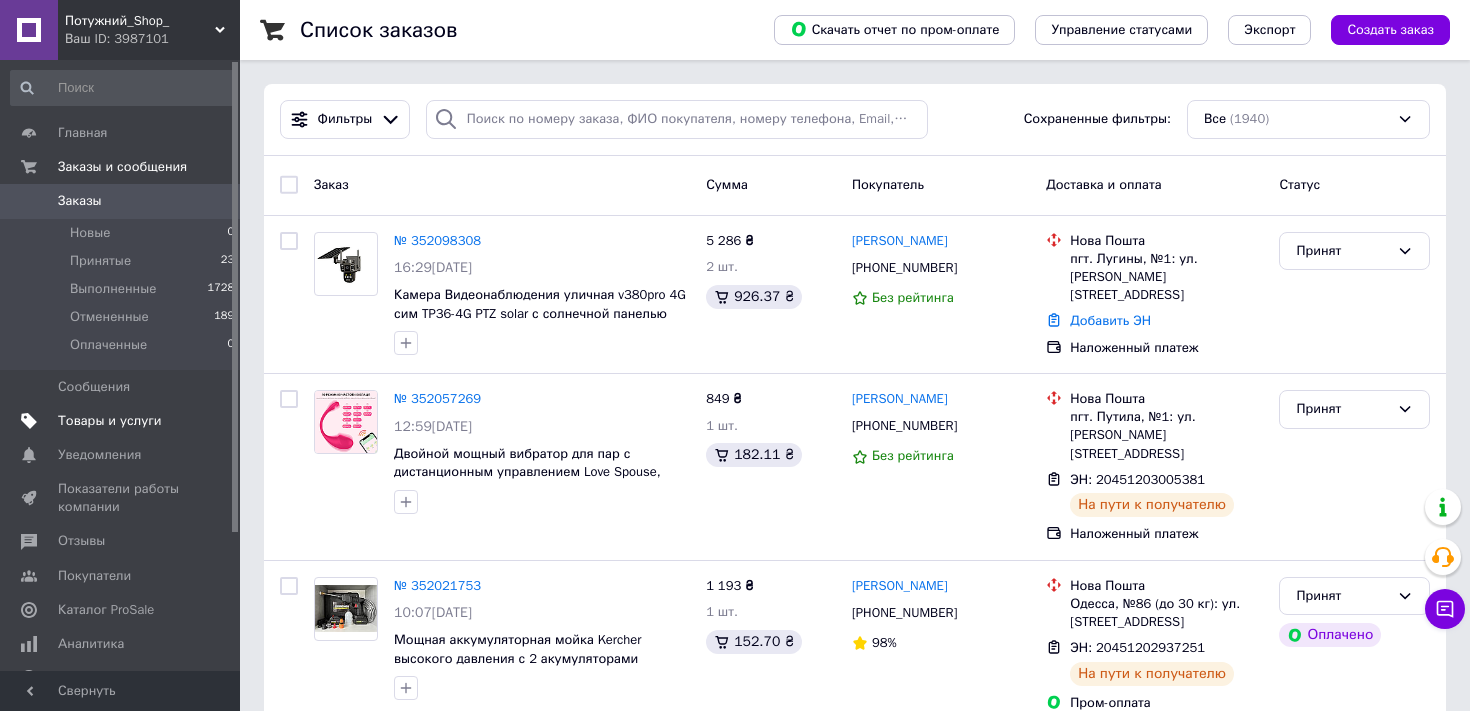 click on "Товары и услуги" at bounding box center [110, 421] 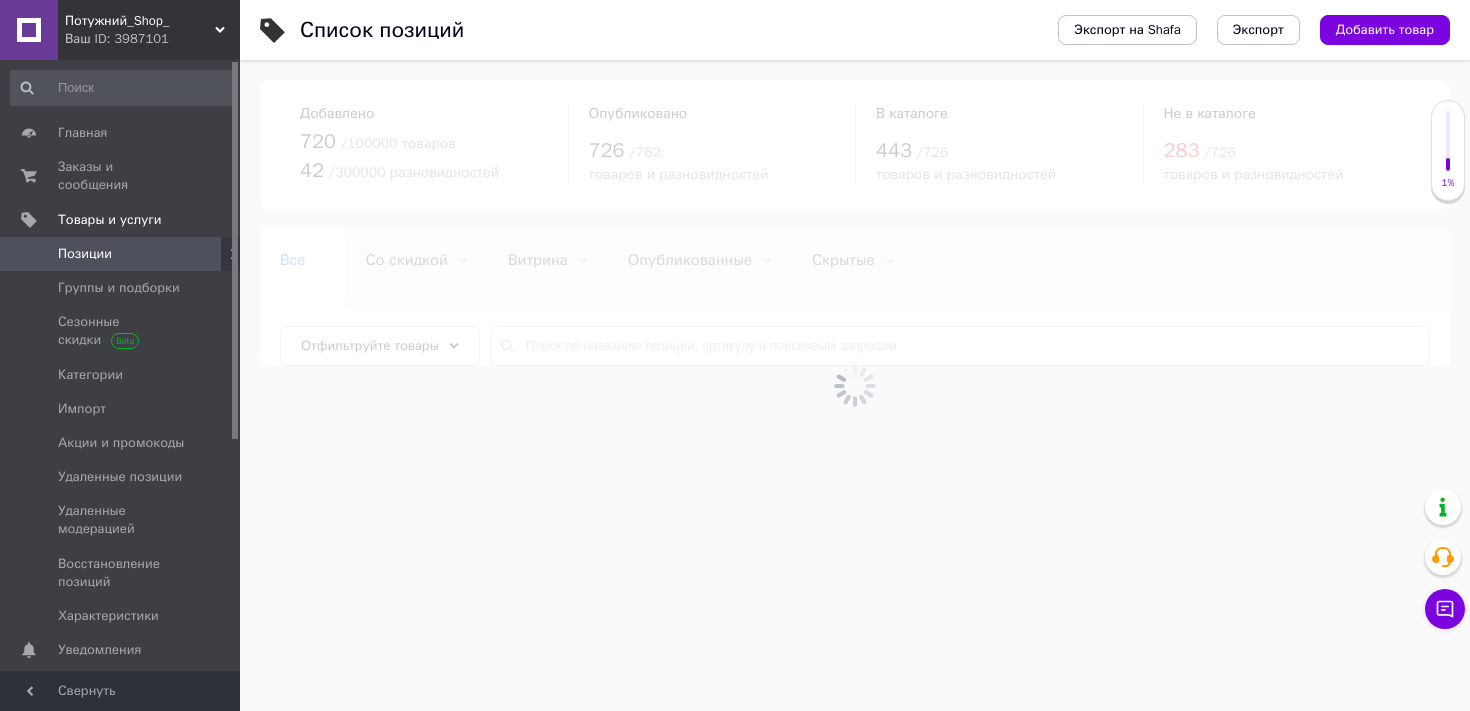 click at bounding box center (855, 385) 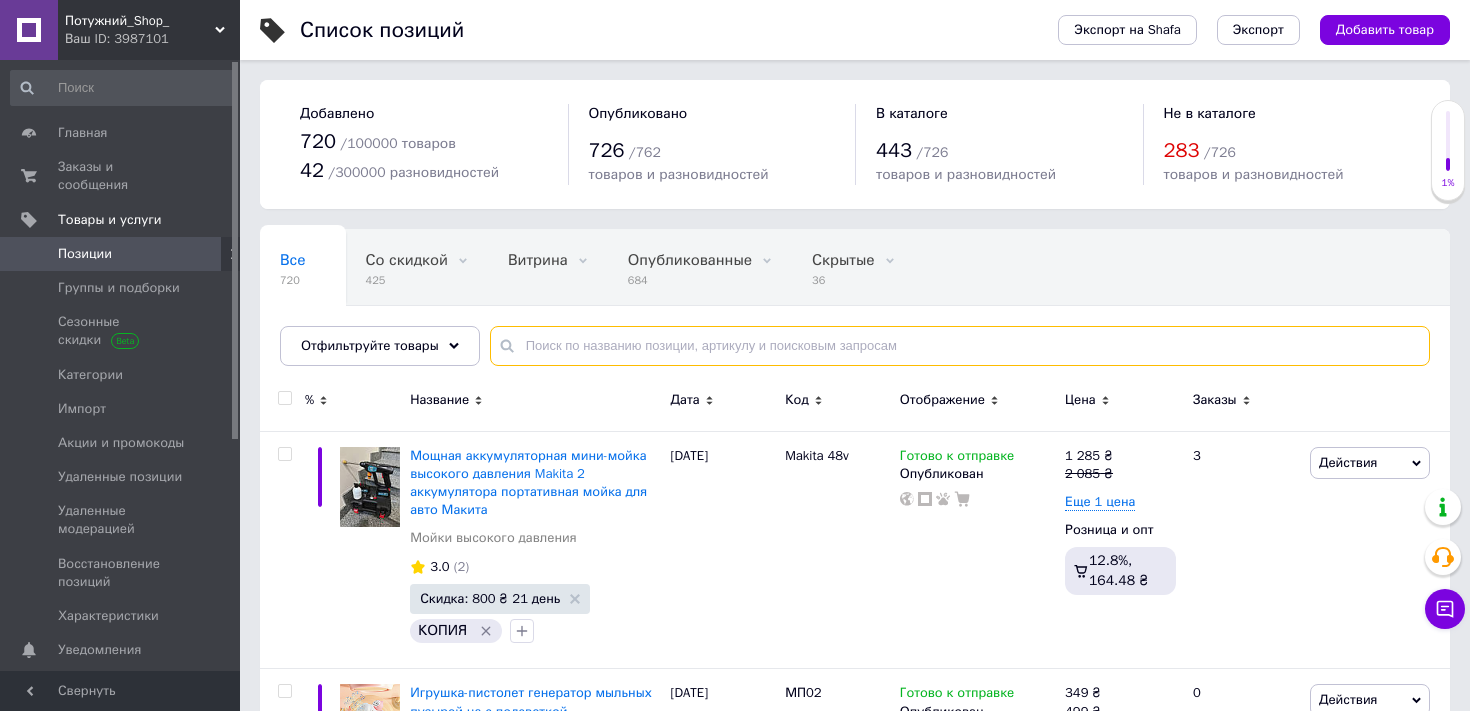 click at bounding box center [960, 346] 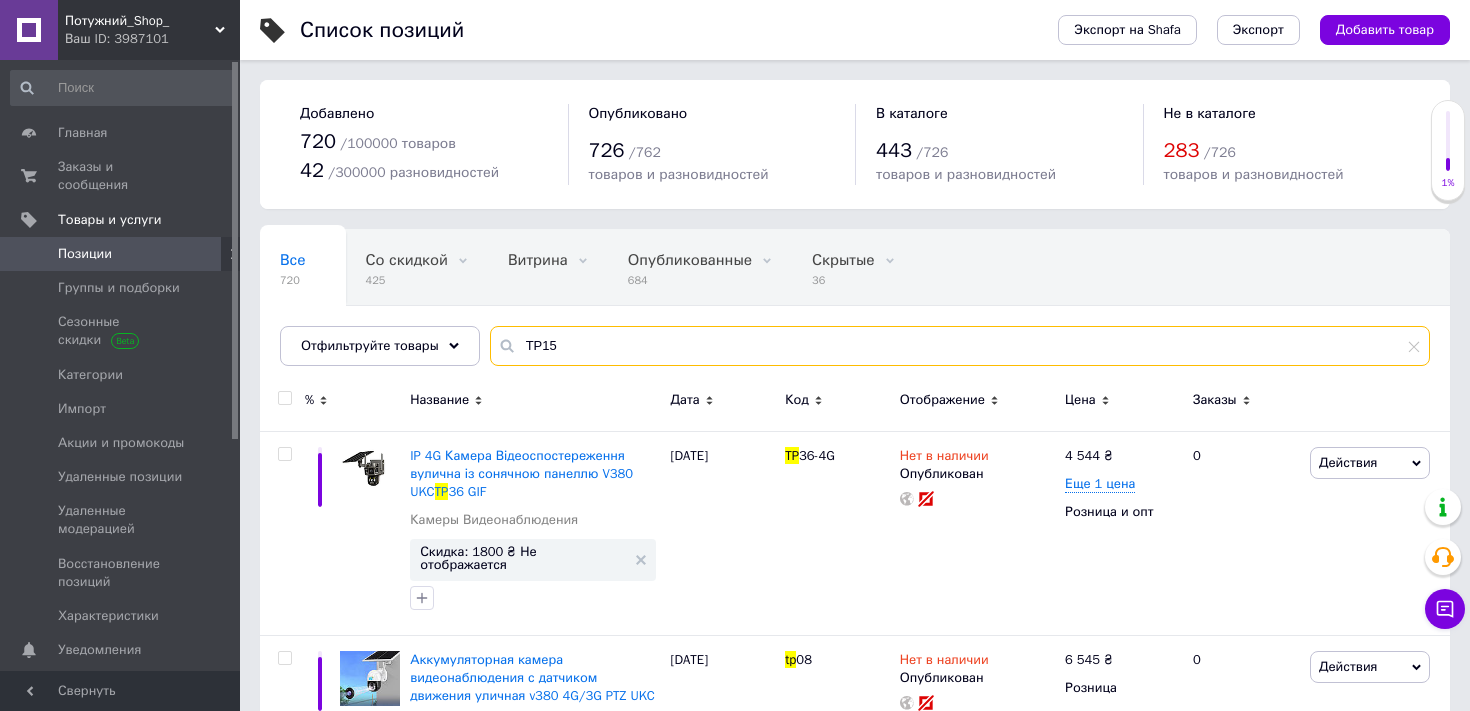 type on "TP15" 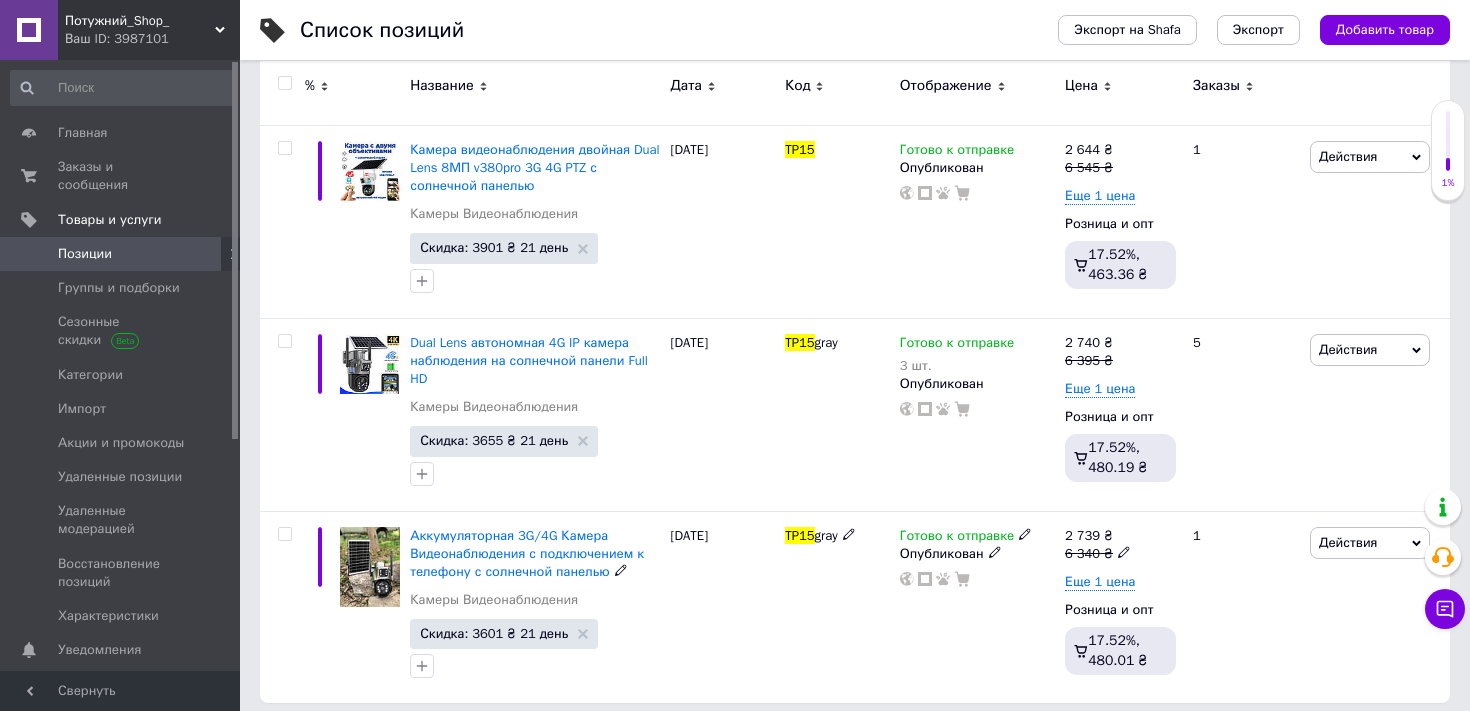 scroll, scrollTop: 305, scrollLeft: 0, axis: vertical 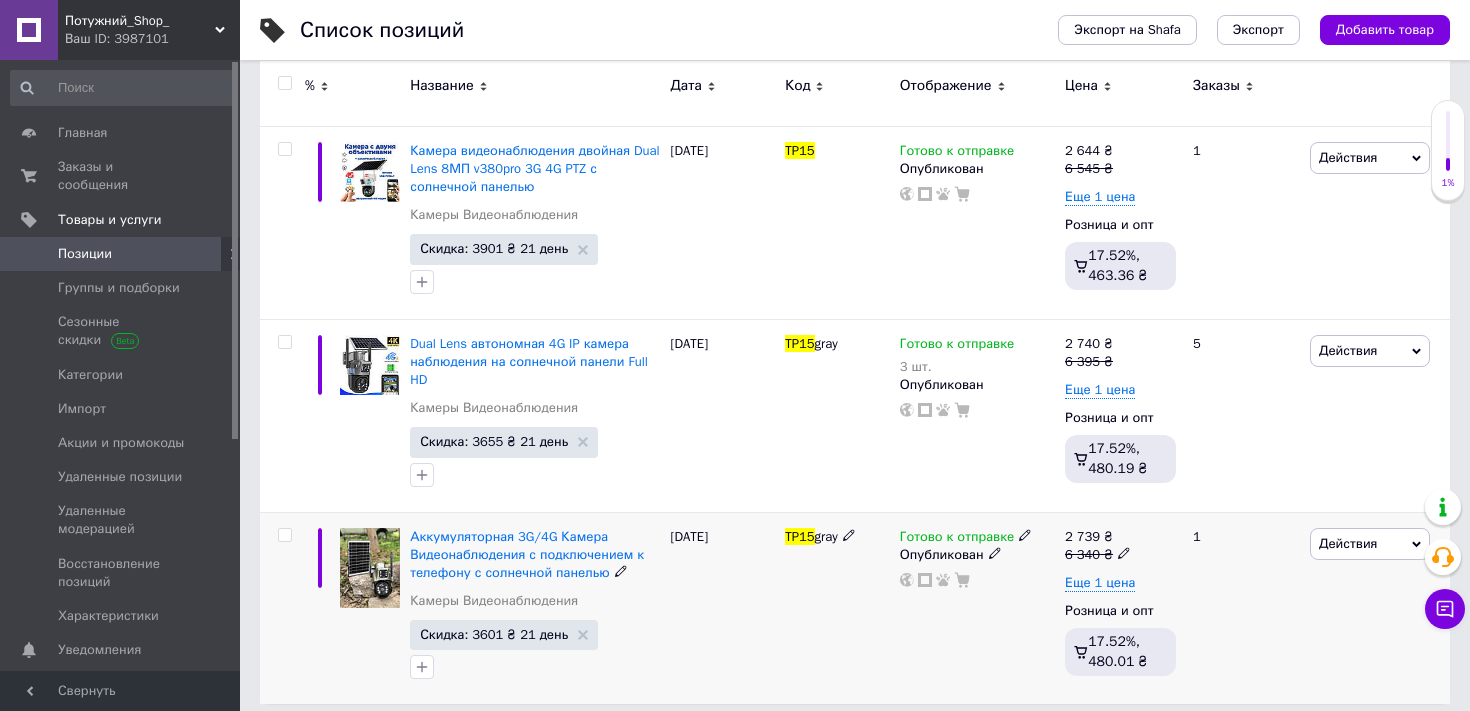 click on "Аккумуляторная 3G/4G Камера Видеонаблюдения с подключением к телефону с солнечной панелью" at bounding box center [535, 555] 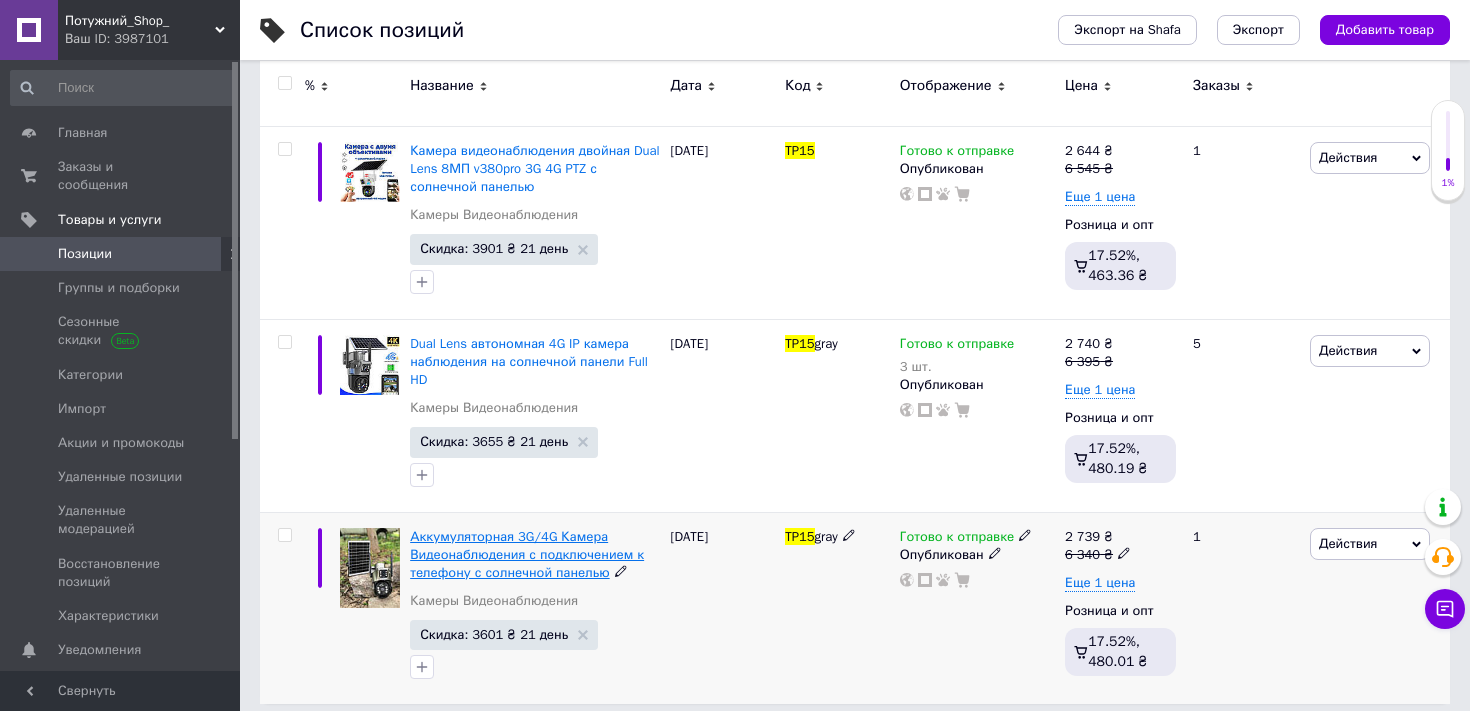 click on "Аккумуляторная 3G/4G Камера Видеонаблюдения с подключением к телефону с солнечной панелью" at bounding box center (527, 554) 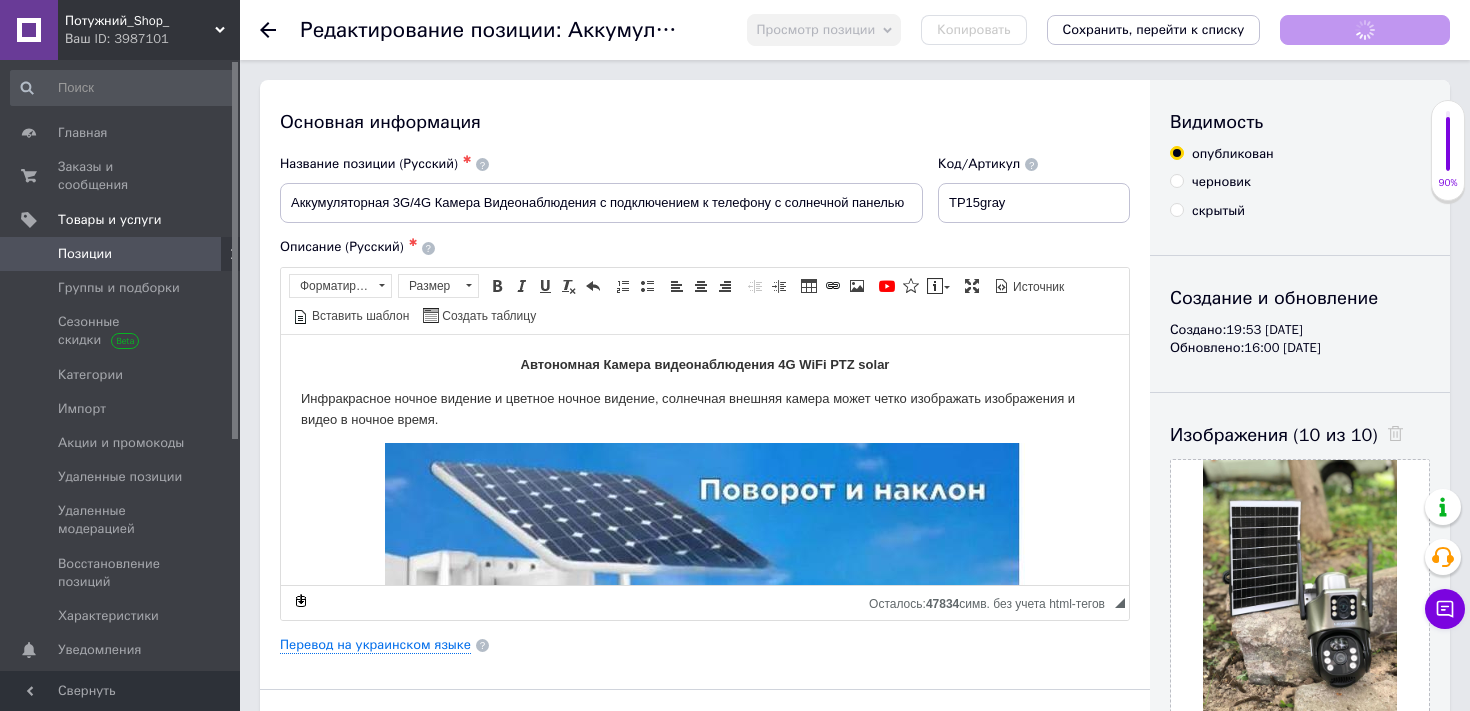 scroll, scrollTop: 0, scrollLeft: 0, axis: both 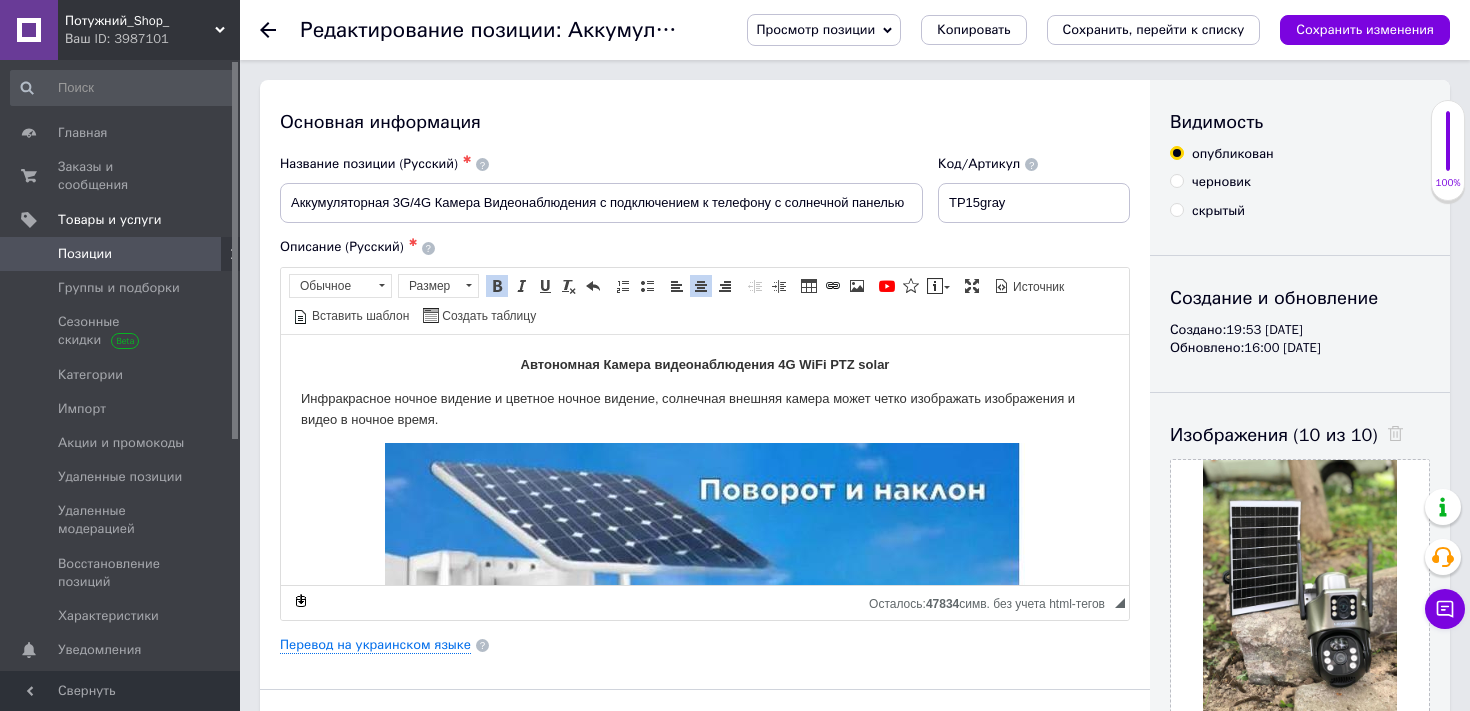 click on "Автономная Камера видеонаблюдения 4G WiFi PTZ solar" at bounding box center [705, 363] 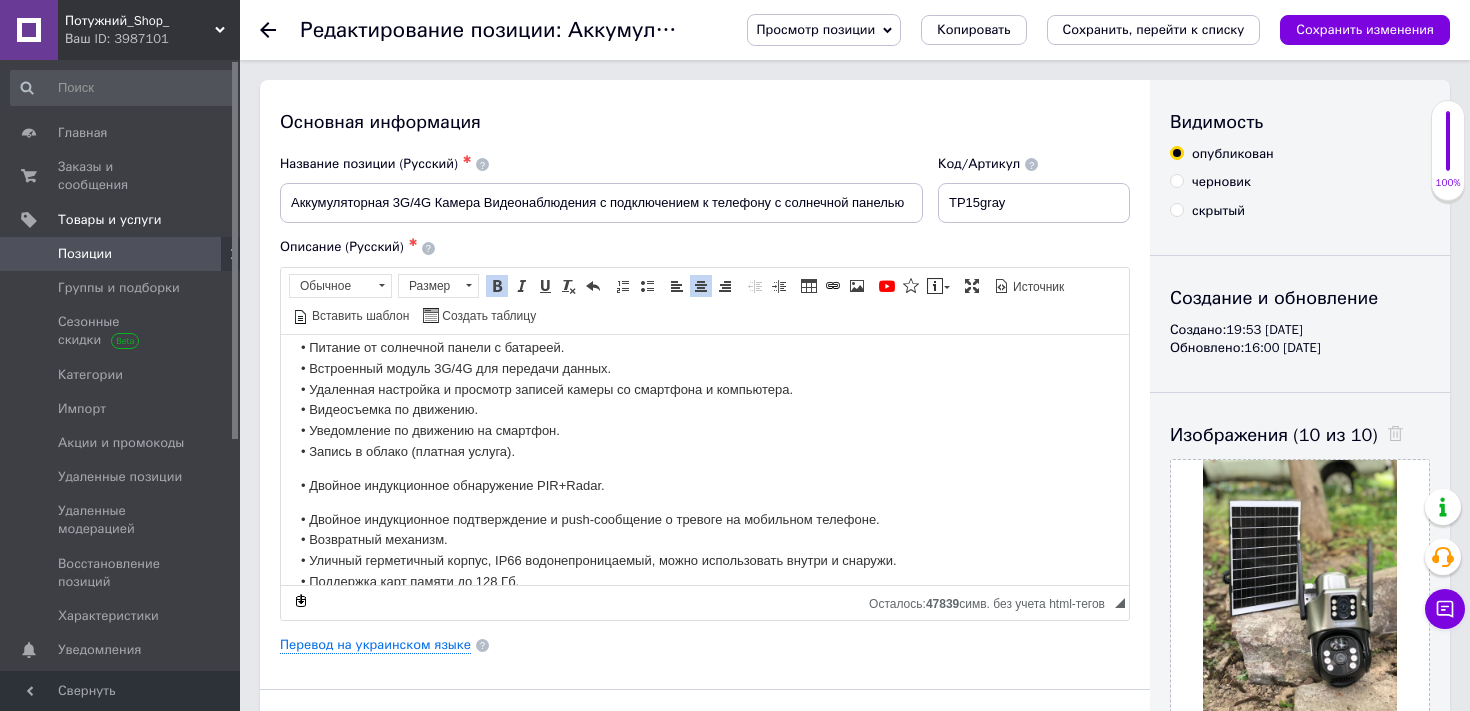 scroll, scrollTop: 2373, scrollLeft: 0, axis: vertical 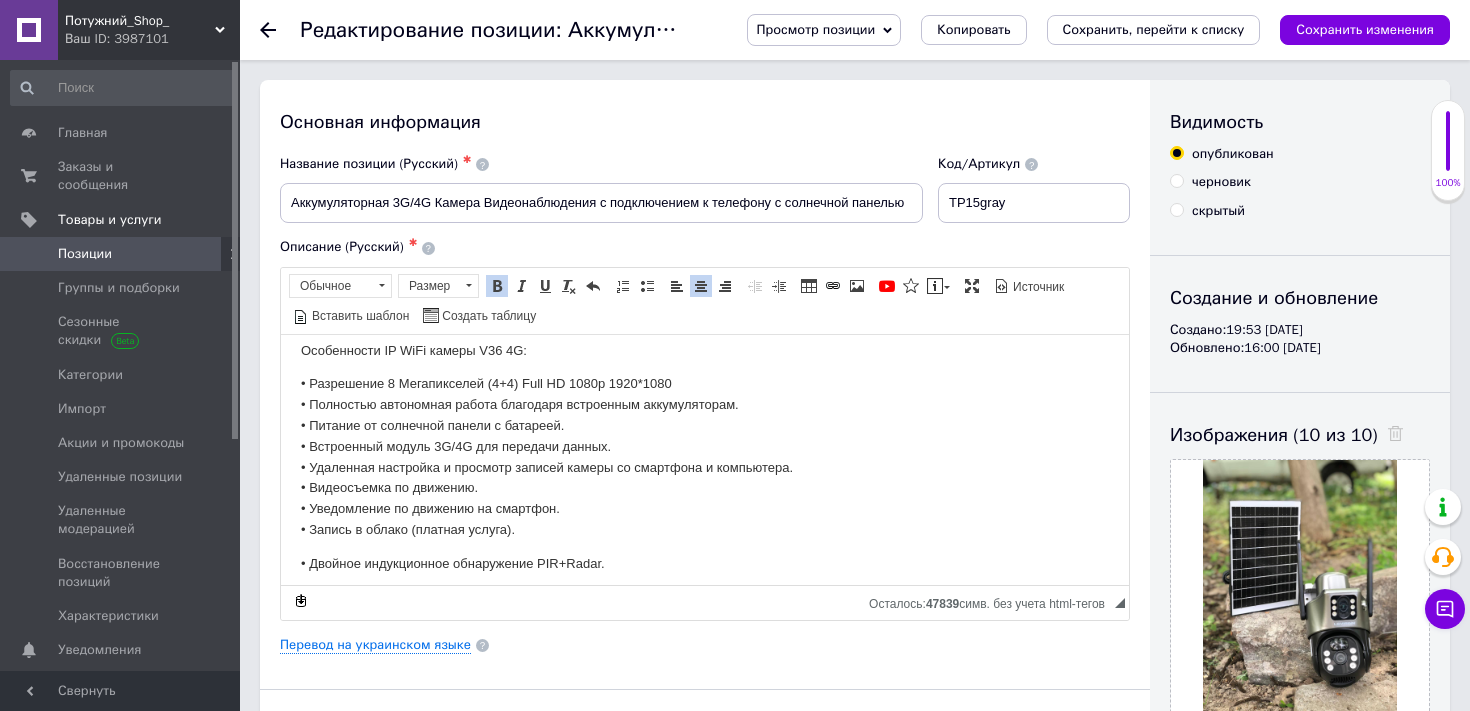click on "Особенности IP WiFi камеры V36 4G:" at bounding box center (705, 350) 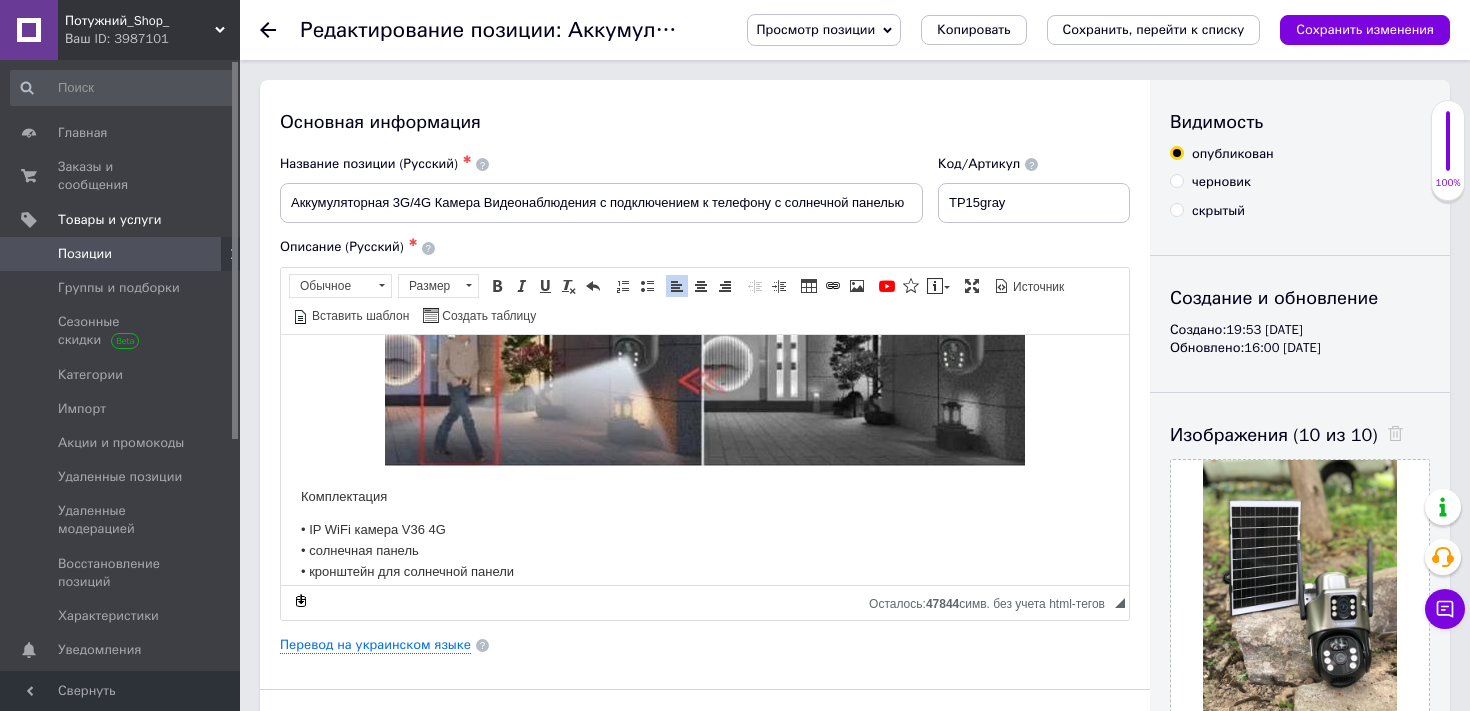 scroll, scrollTop: 3334, scrollLeft: 0, axis: vertical 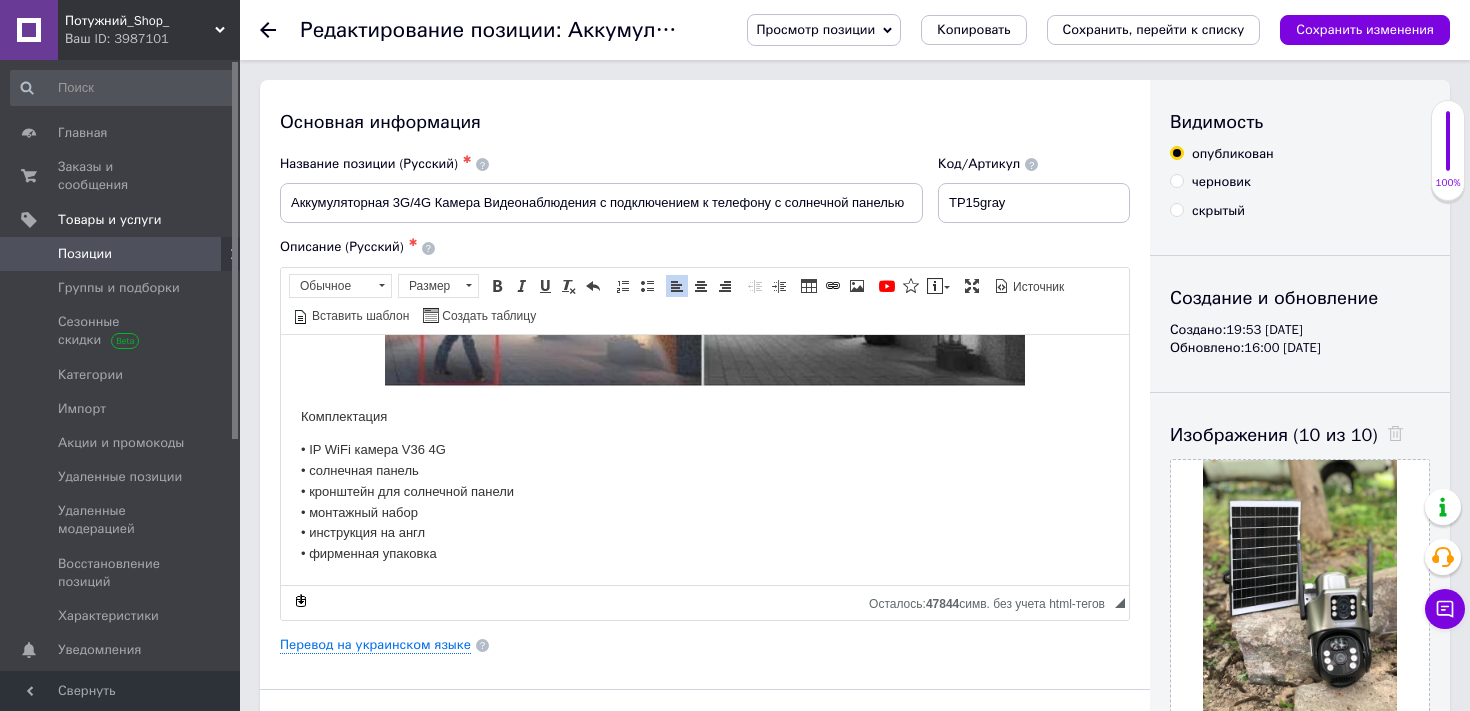 click on "• IP WiFi камера V36 4G • солнечная панель • кронштейн для солнечной панели • монтажный набор • инструкция на англ • фирменная упаковка" at bounding box center [705, 501] 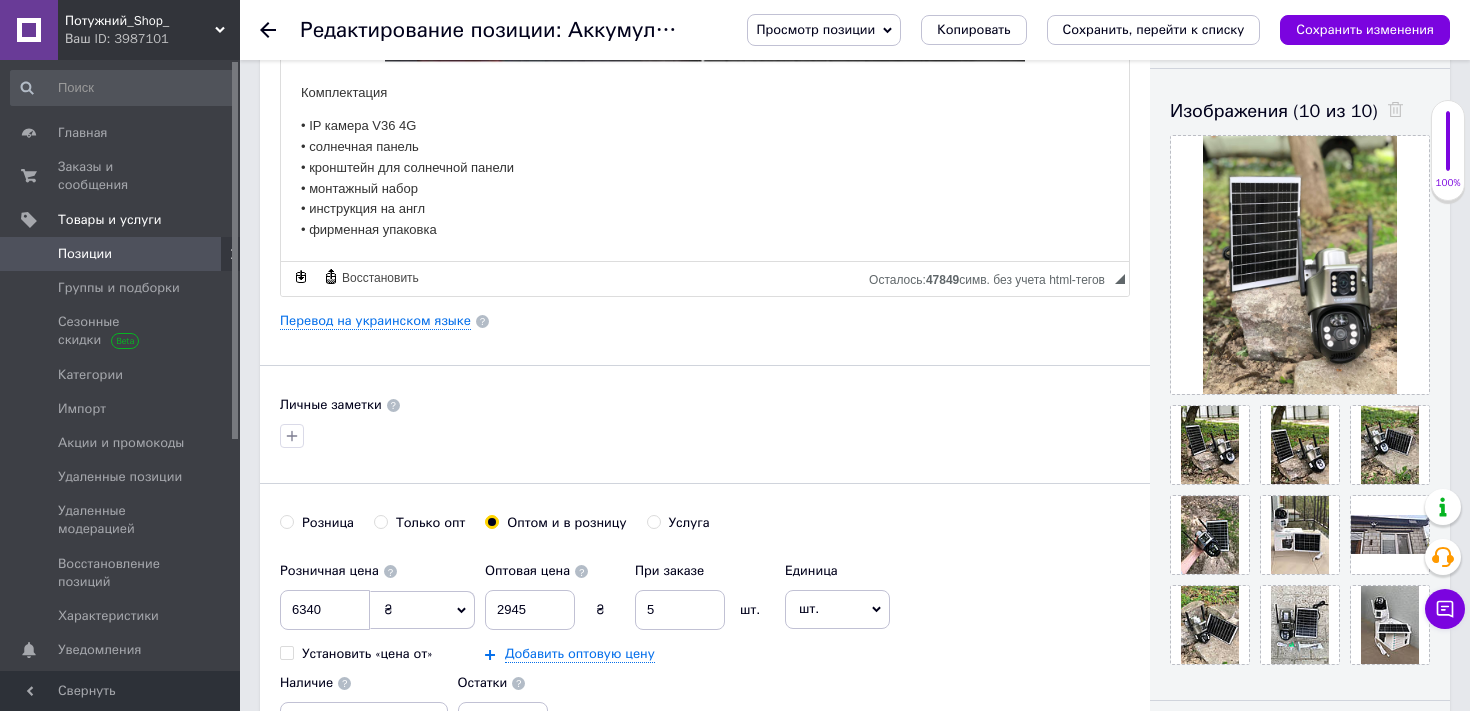 scroll, scrollTop: 307, scrollLeft: 0, axis: vertical 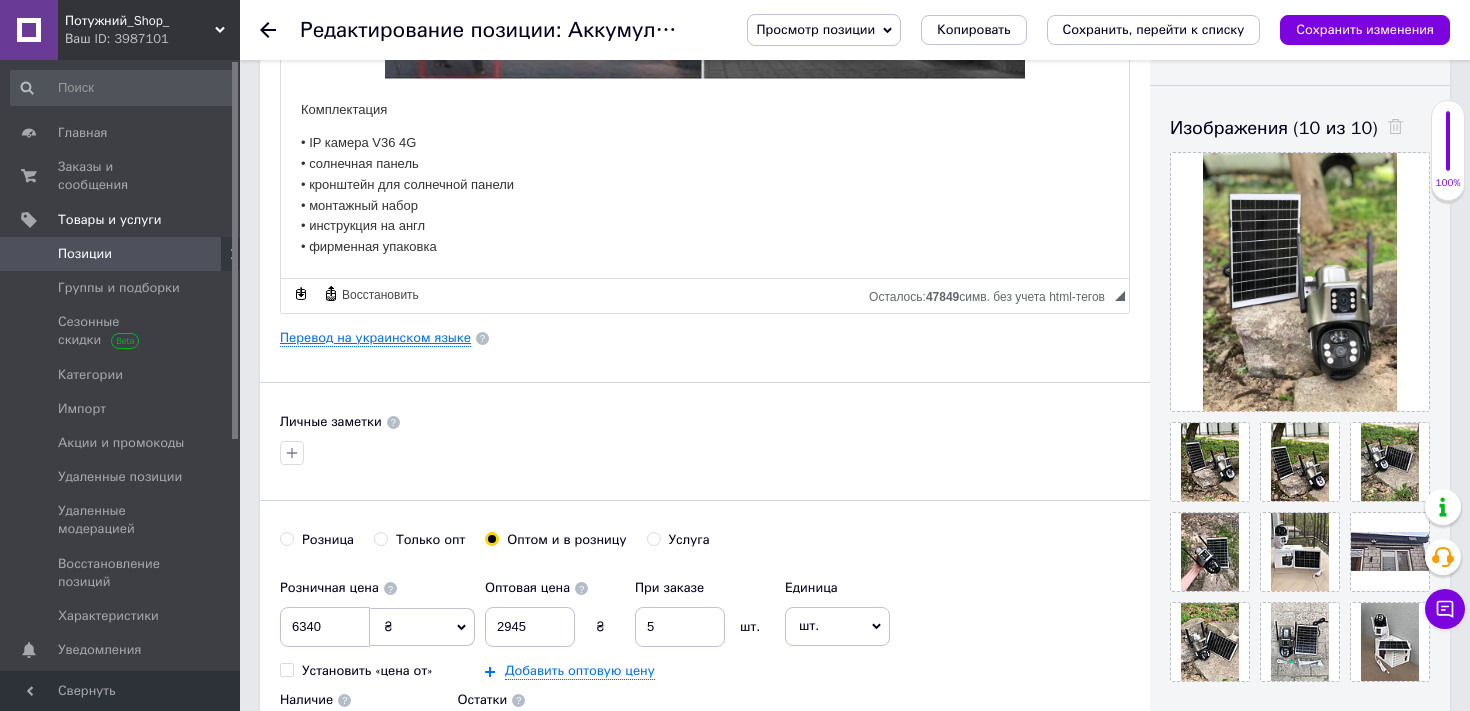 click on "Перевод на украинском языке" at bounding box center [375, 338] 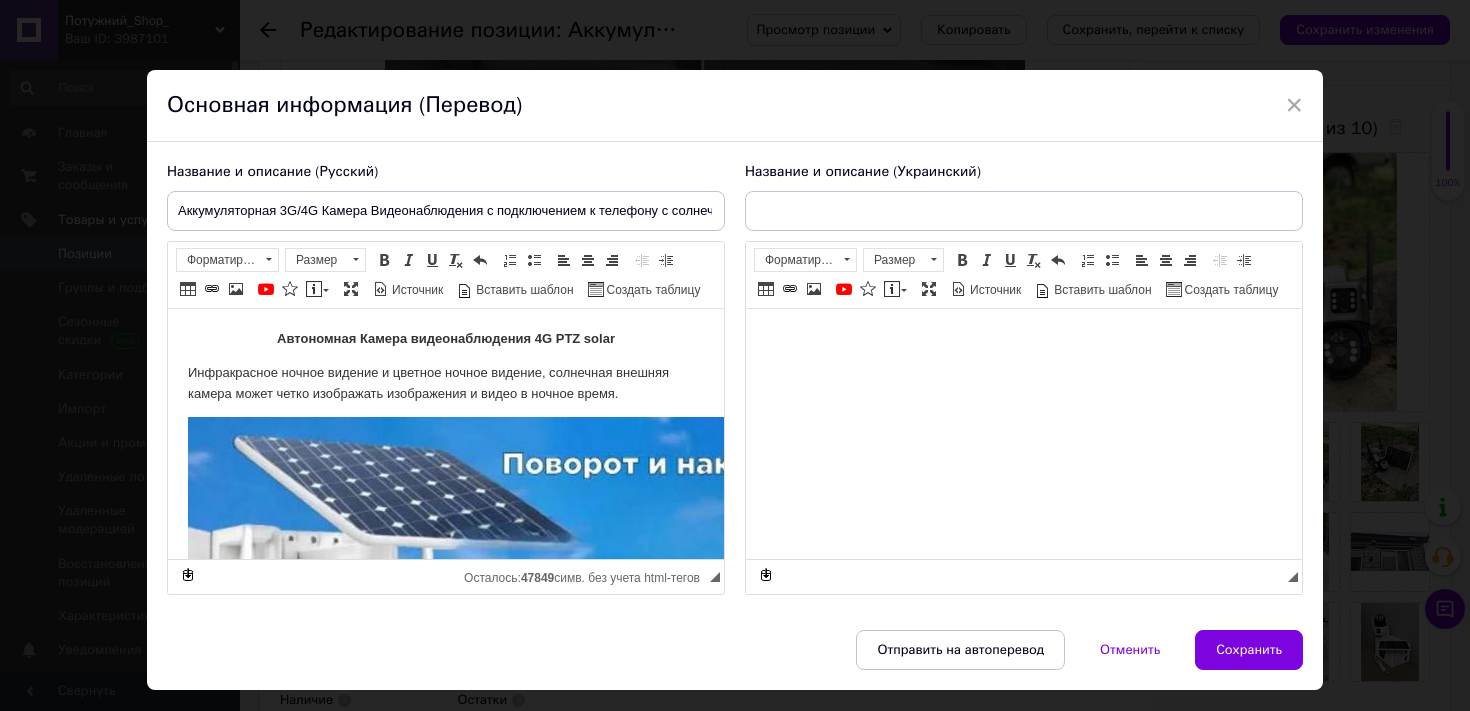 scroll, scrollTop: 0, scrollLeft: 0, axis: both 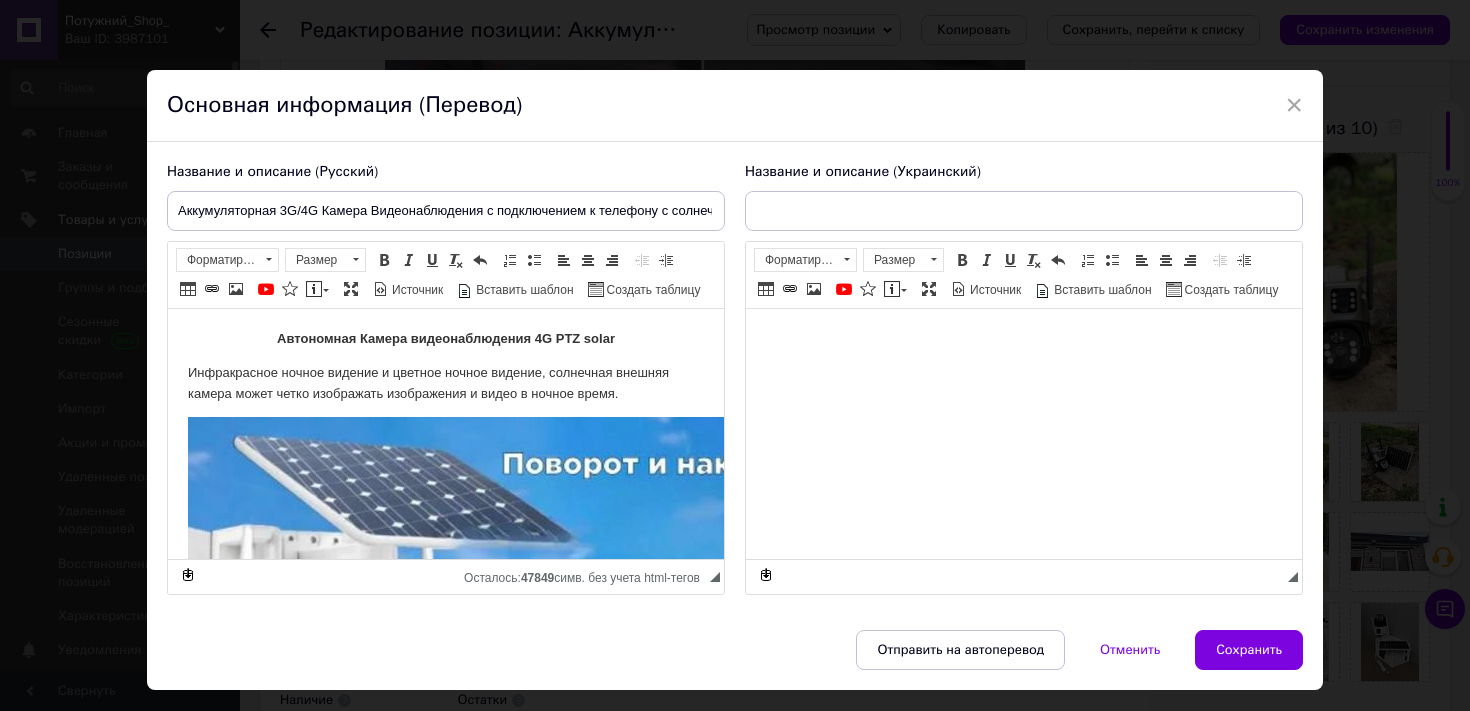 type on "Акумуляторна камера 3G/4G Відеоспостереження із підключенням до телефону з сонячною панеллю" 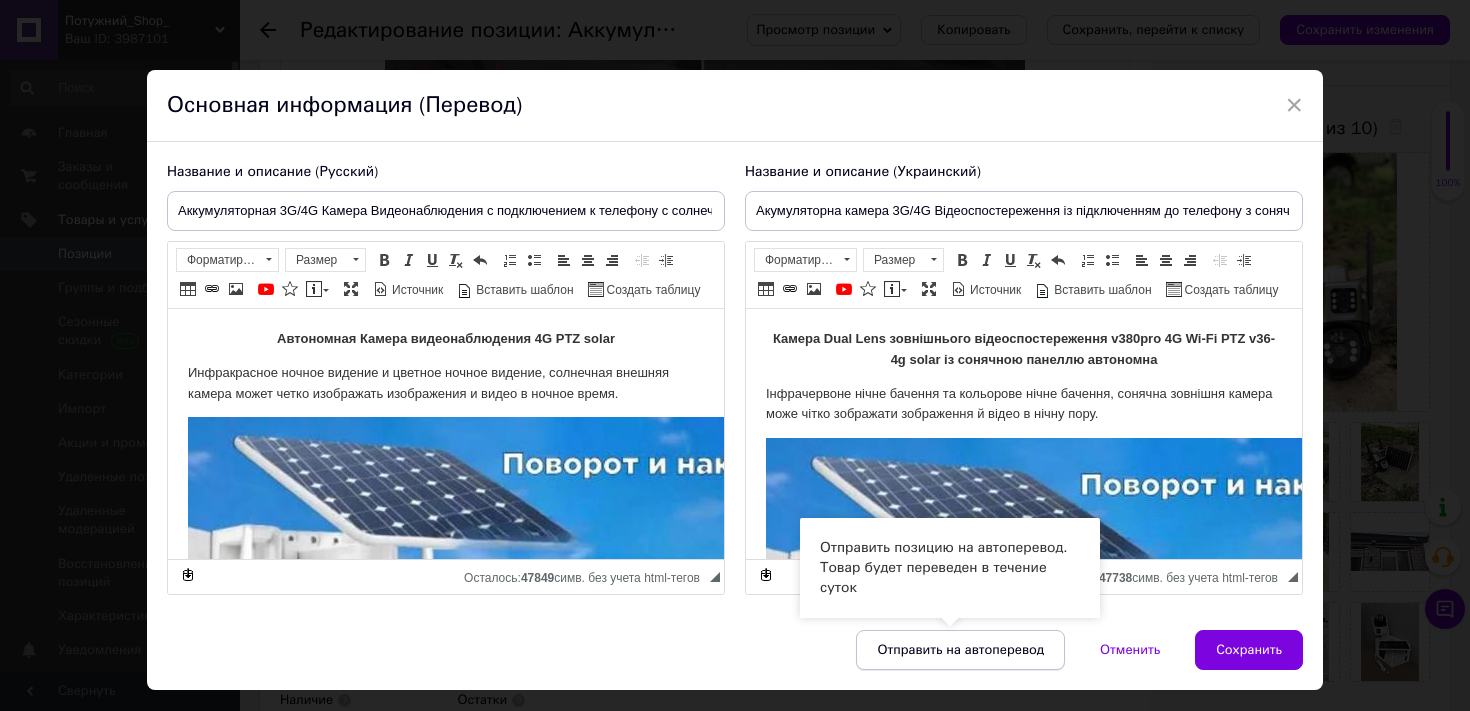 click on "Отправить на автоперевод" at bounding box center [960, 650] 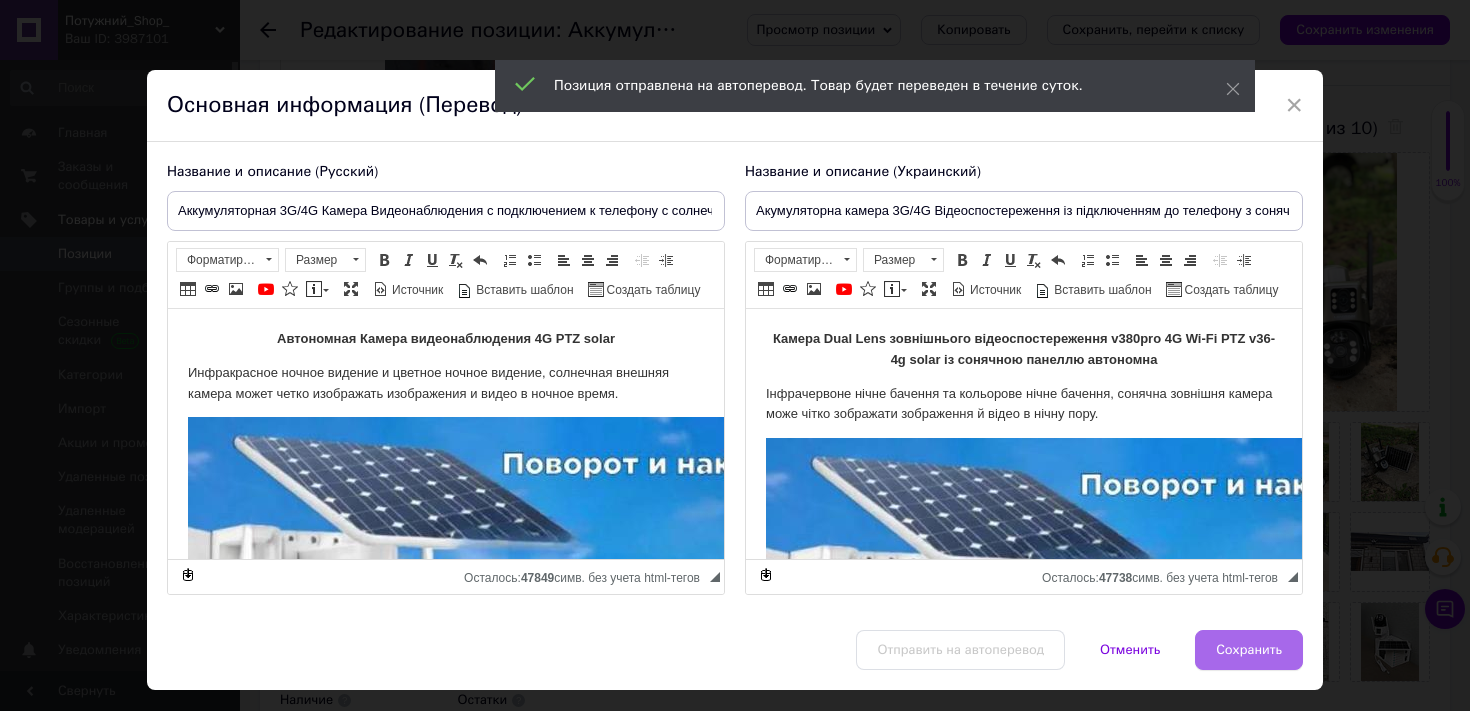 click on "Сохранить" at bounding box center [1249, 650] 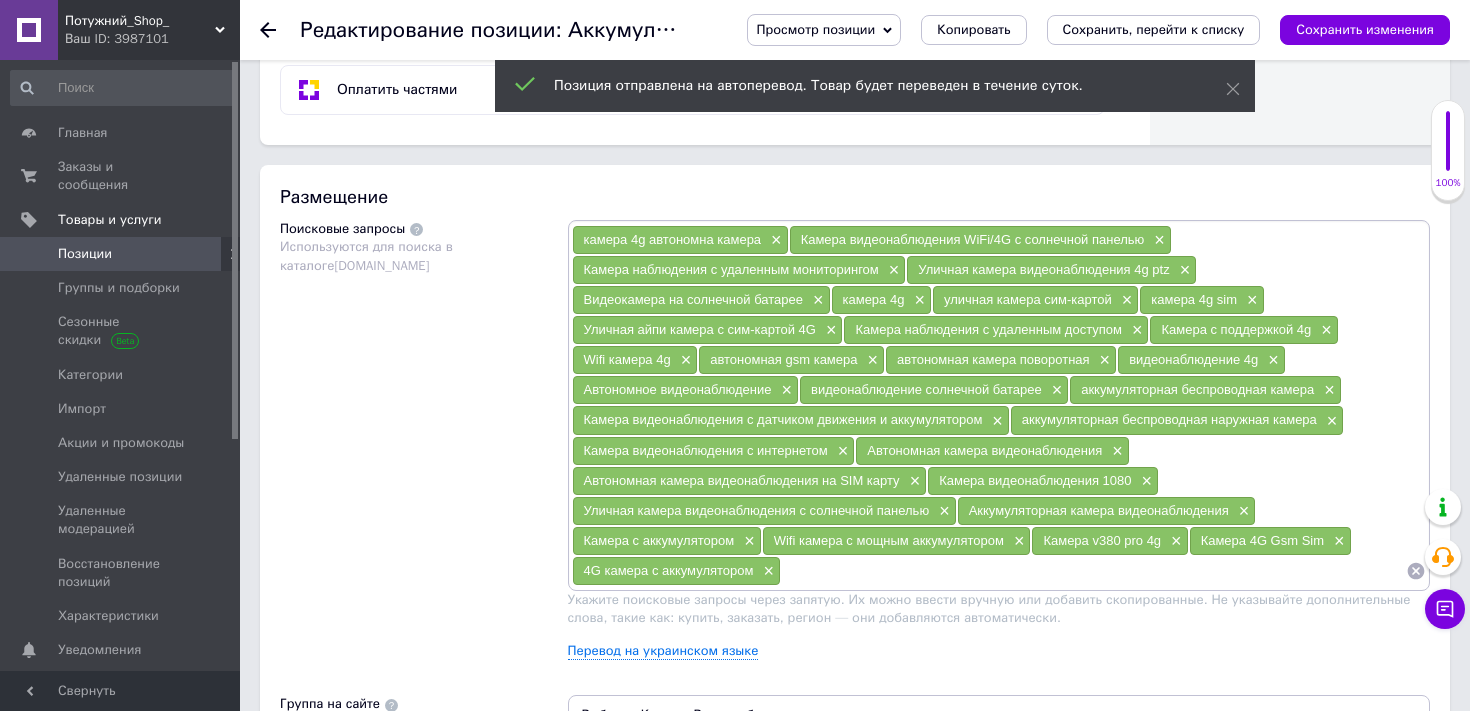 scroll, scrollTop: 0, scrollLeft: 0, axis: both 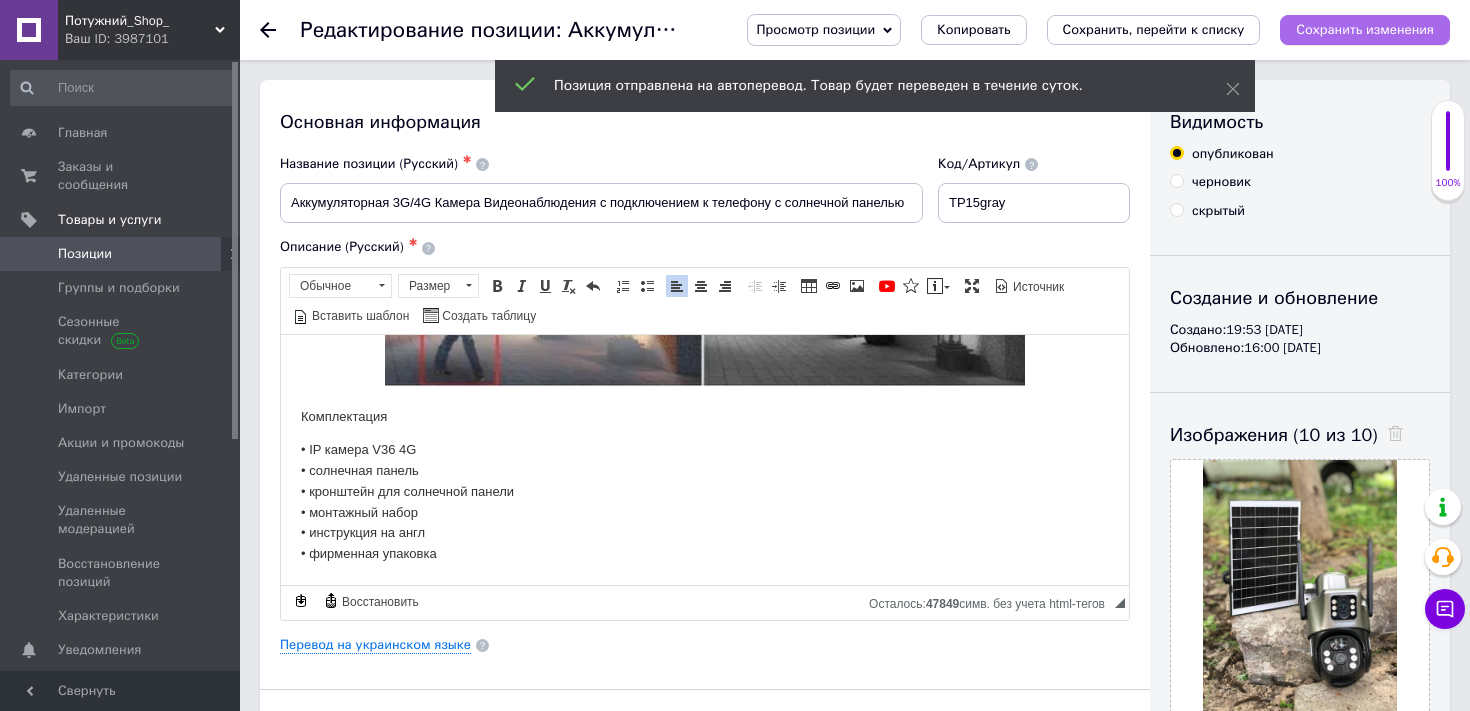 click on "Сохранить изменения" at bounding box center (1365, 29) 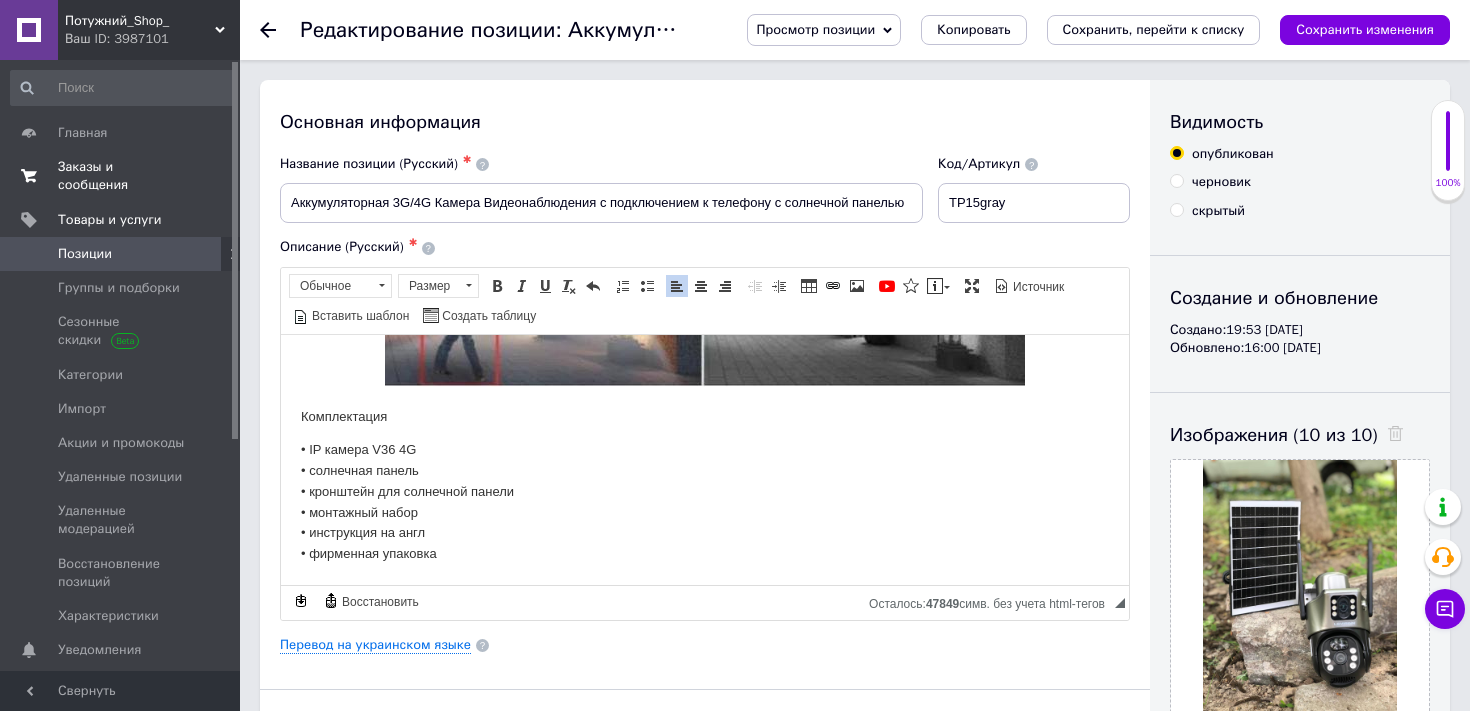 click on "Заказы и сообщения" at bounding box center [121, 176] 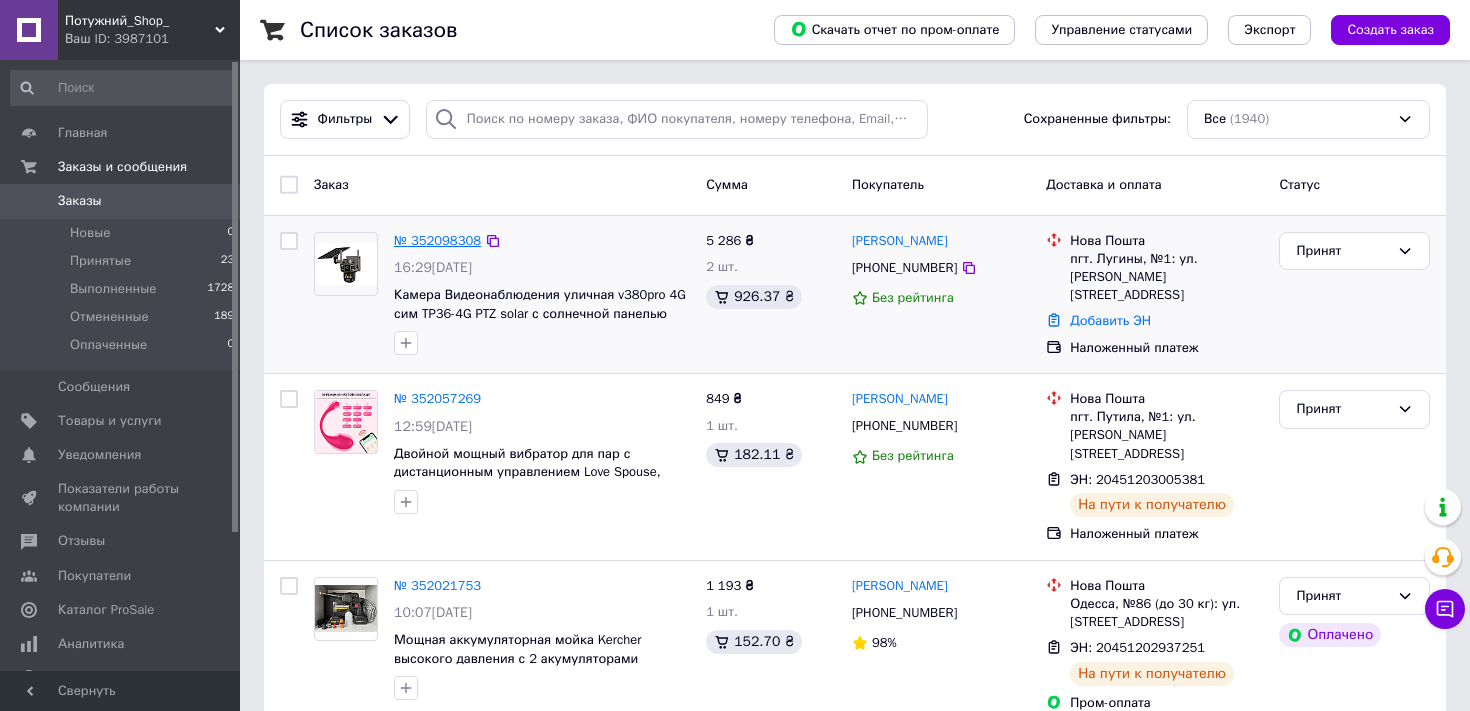 click on "№ 352098308" at bounding box center [437, 240] 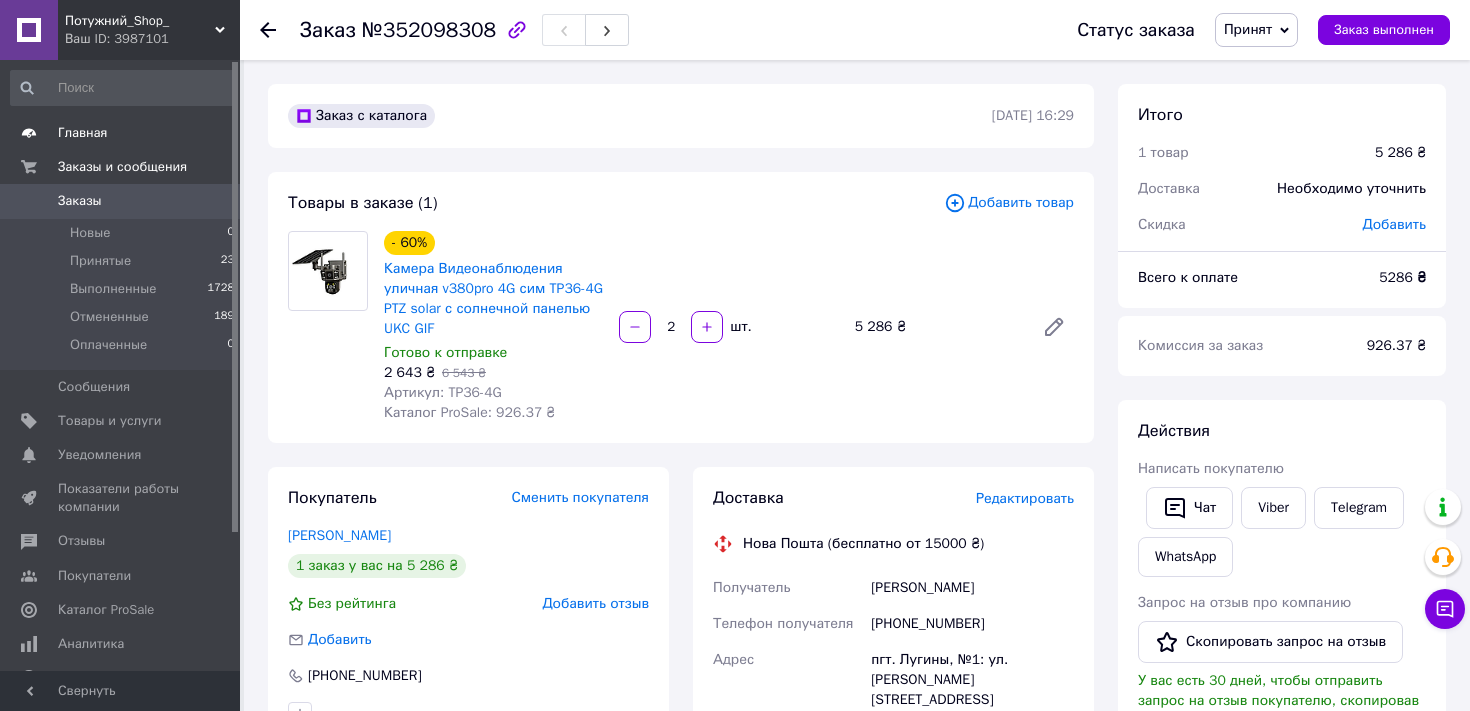 click on "Главная" at bounding box center [83, 133] 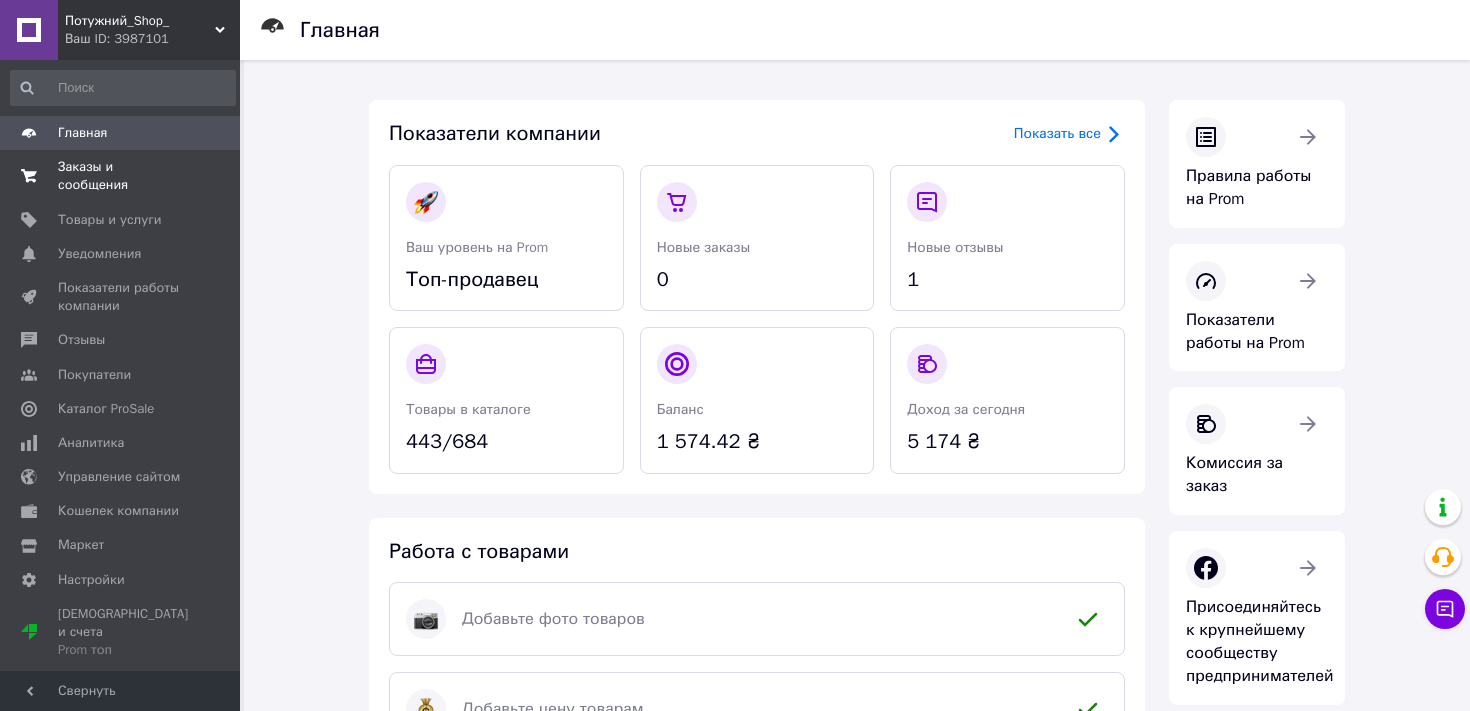 click on "Заказы и сообщения" at bounding box center (121, 176) 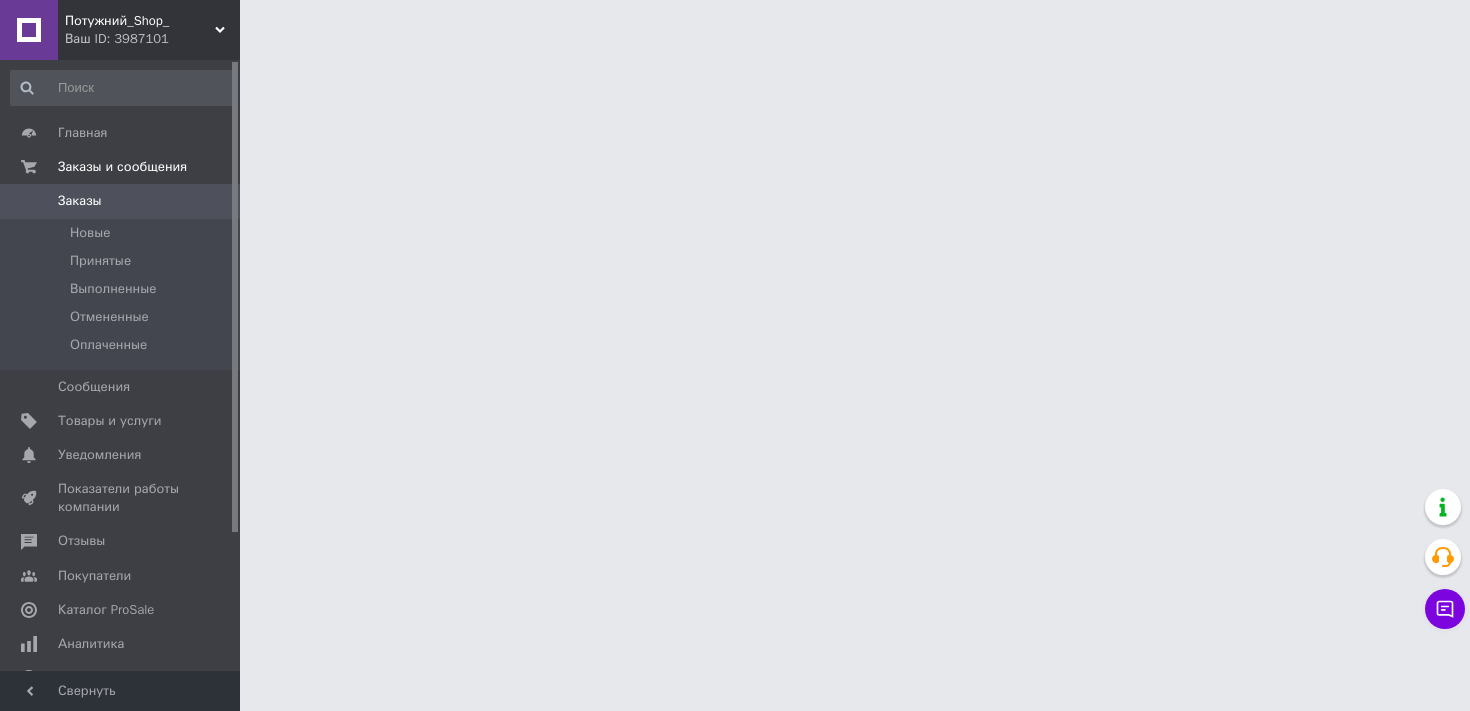 scroll, scrollTop: 0, scrollLeft: 0, axis: both 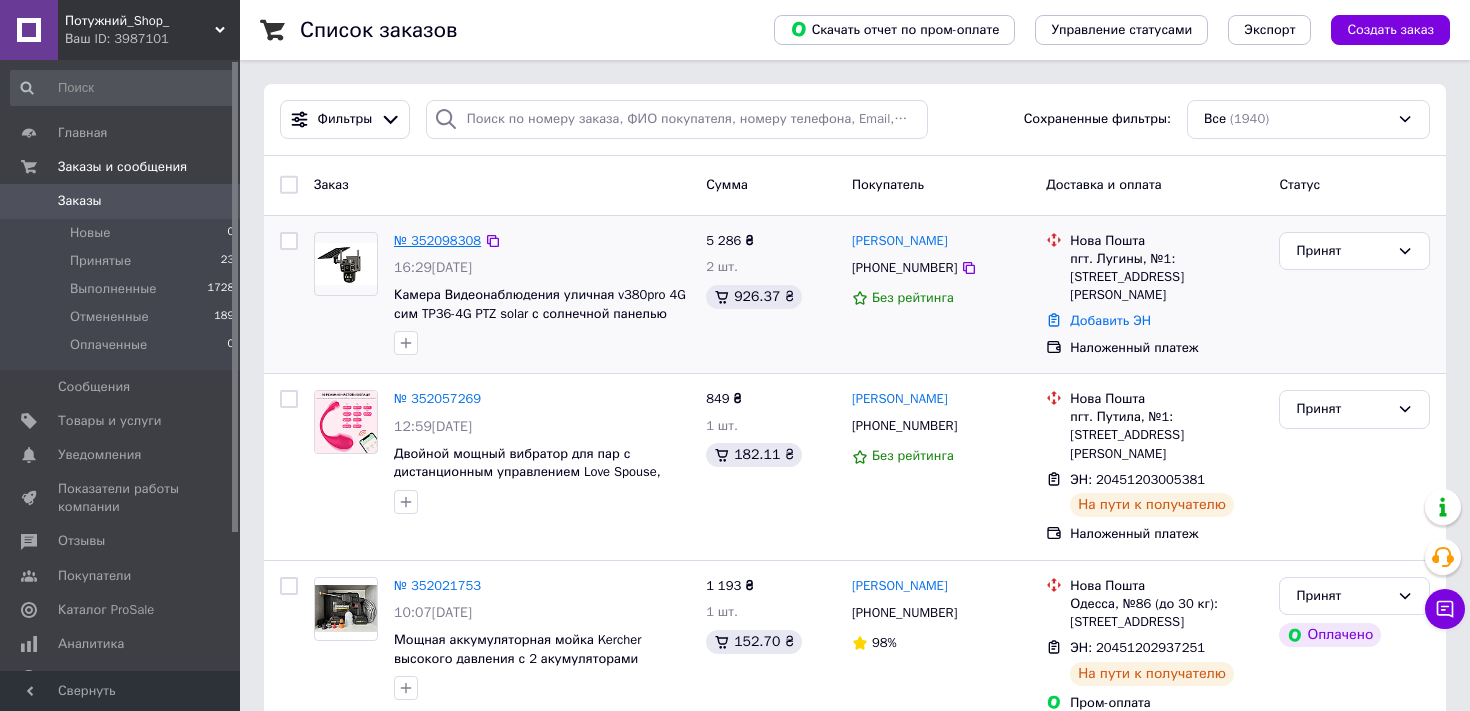 click on "№ 352098308" at bounding box center [437, 240] 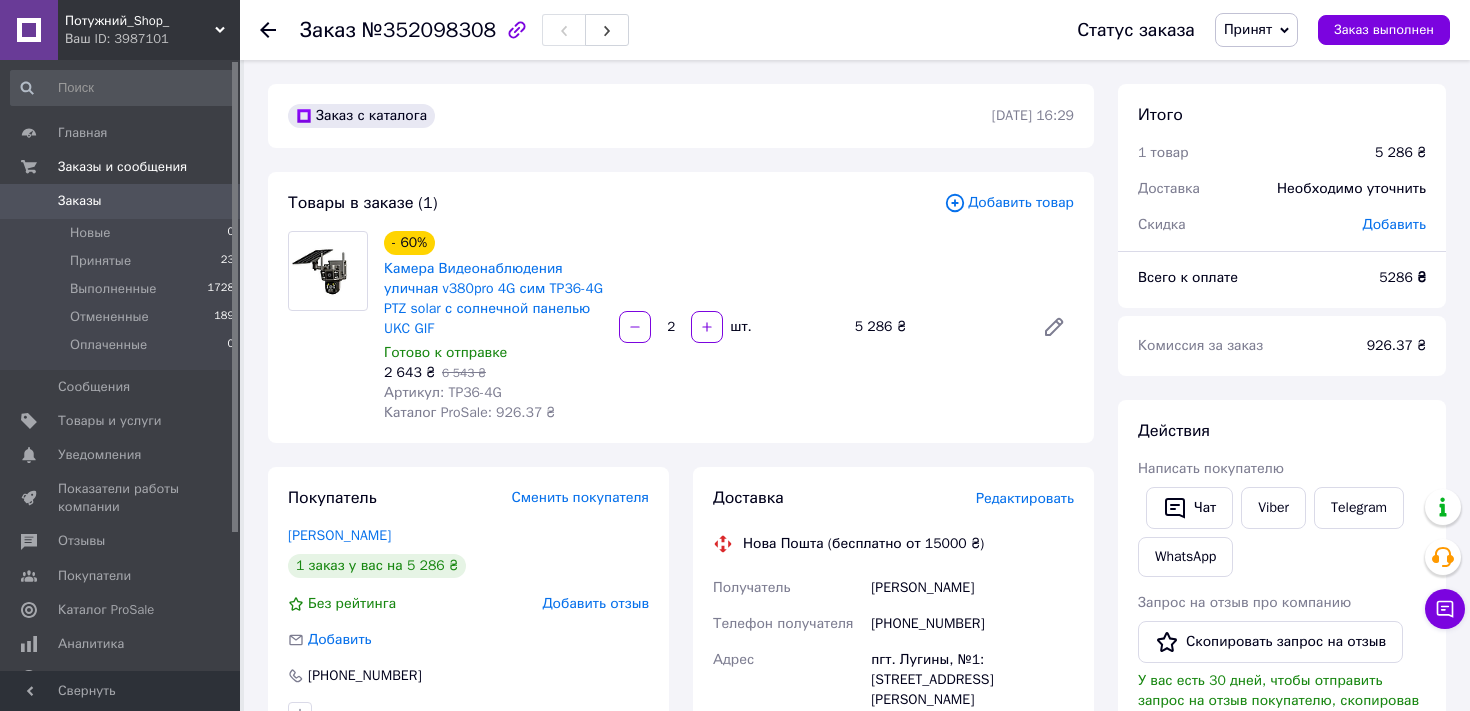 click on "Товары в заказе (1) Добавить товар - 60% Камера Видеонаблюдения уличная v380pro 4G сим TP36-4G PTZ  solar с солнечной панелью UKC GIF Готово к отправке 2 643 ₴   6 543 ₴ Артикул: TP36-4G Каталог ProSale: 926.37 ₴  2   шт. 5 286 ₴" at bounding box center [681, 307] 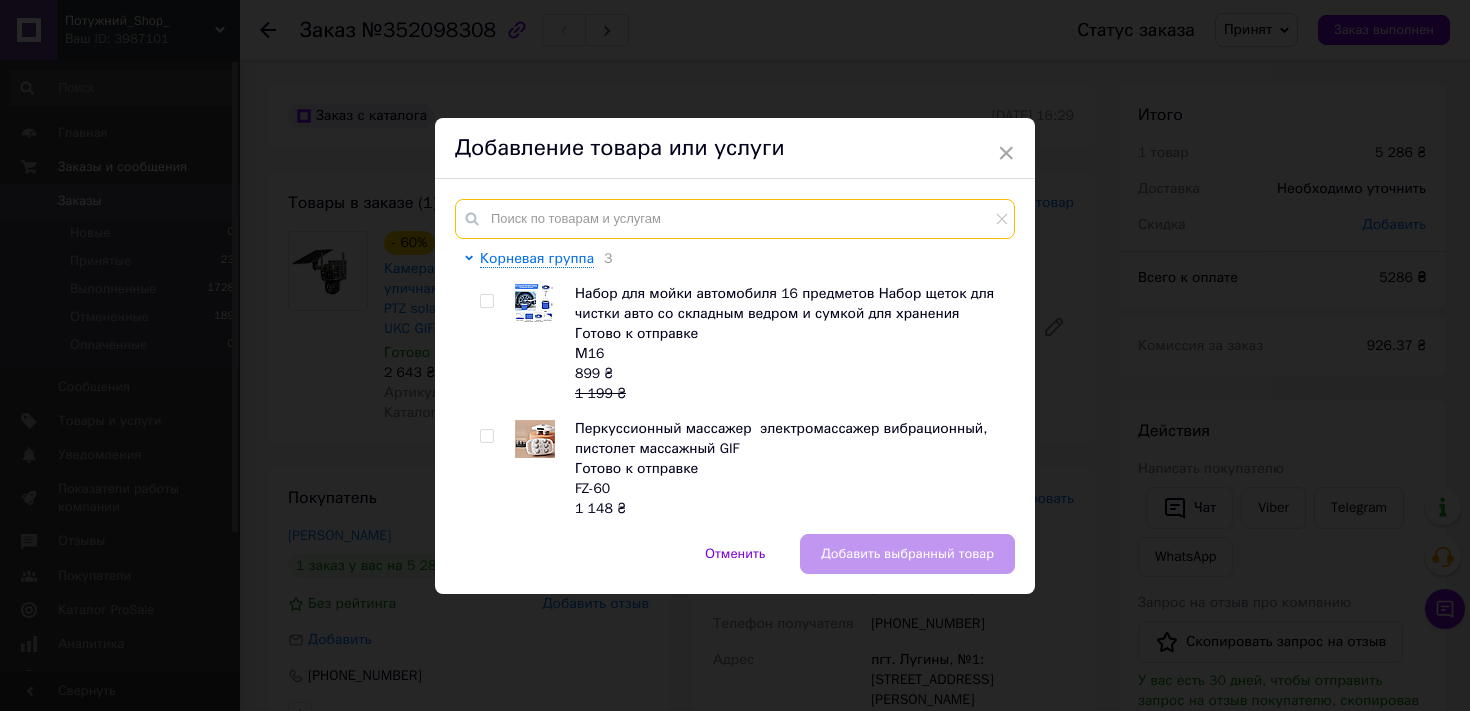 click at bounding box center (735, 219) 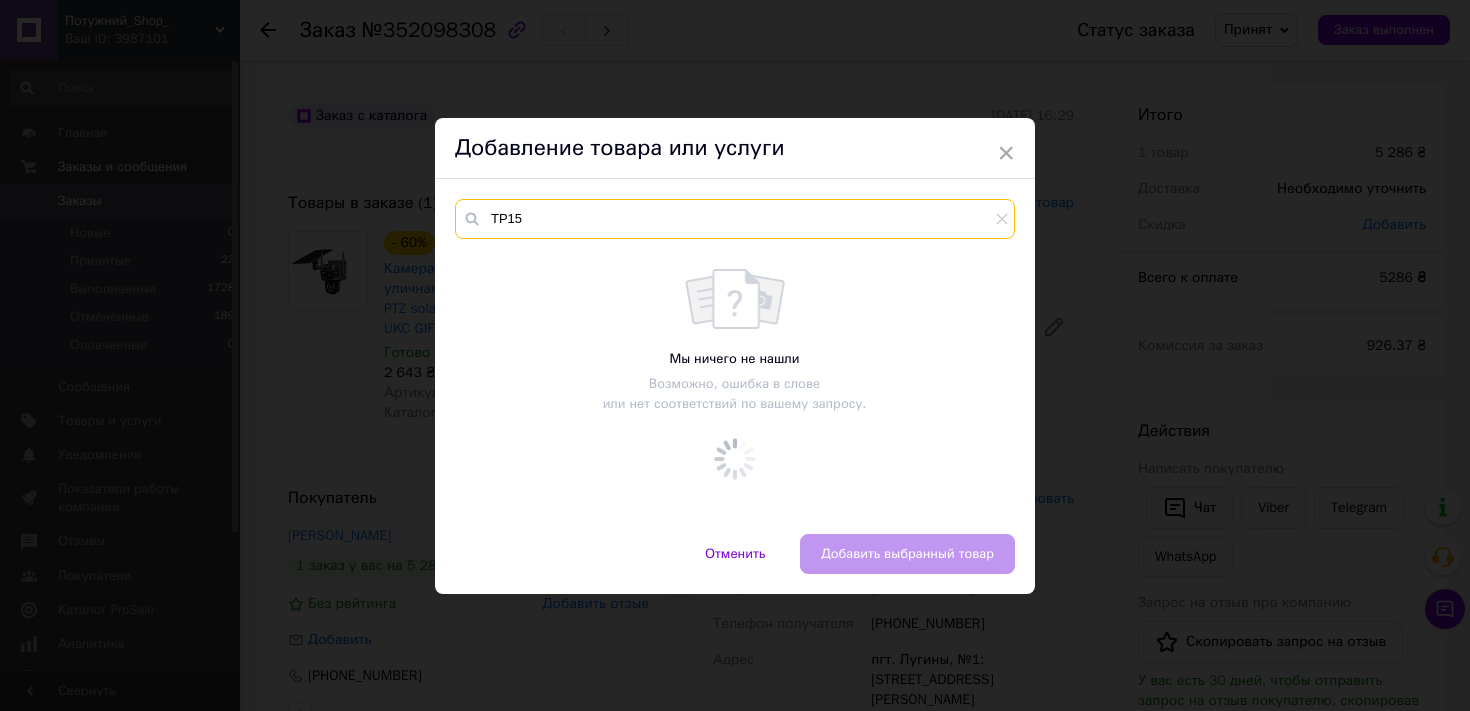 type on "TP15" 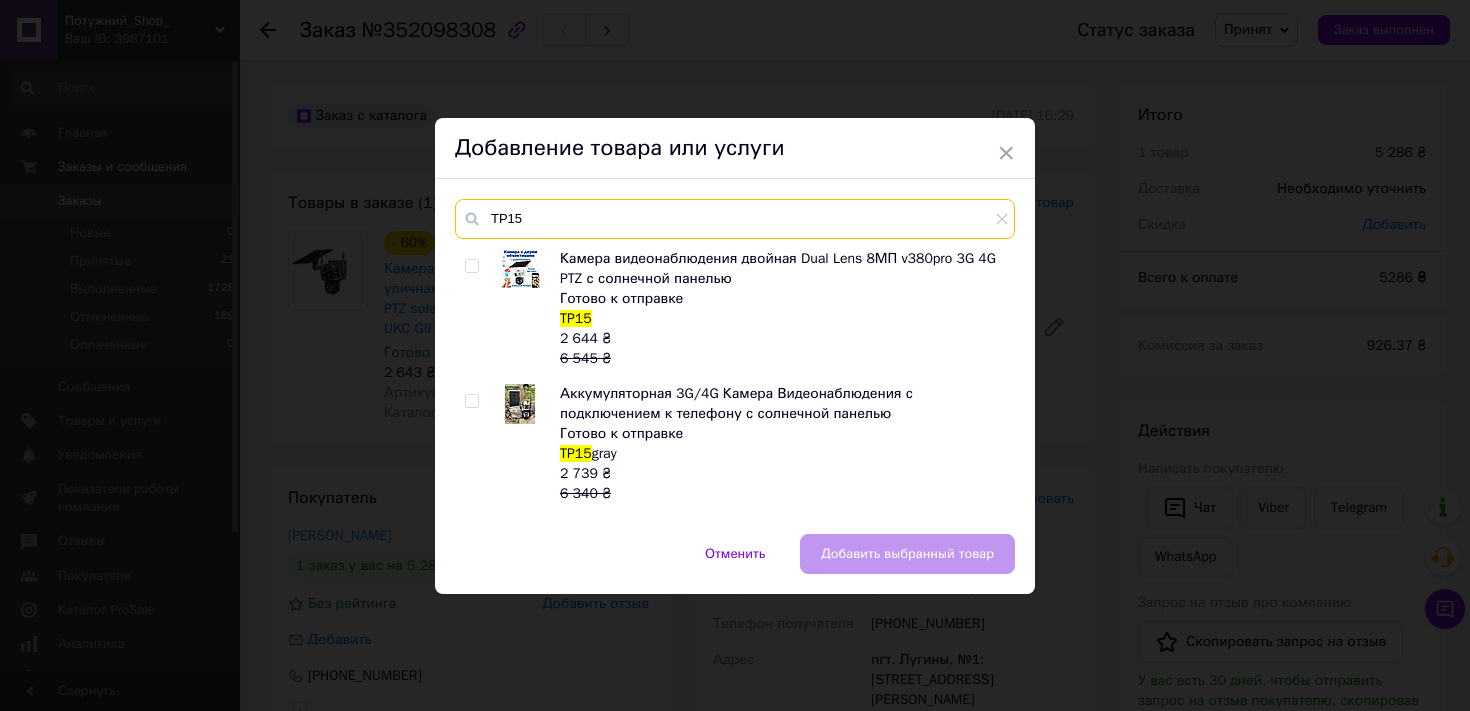 scroll, scrollTop: 26, scrollLeft: 0, axis: vertical 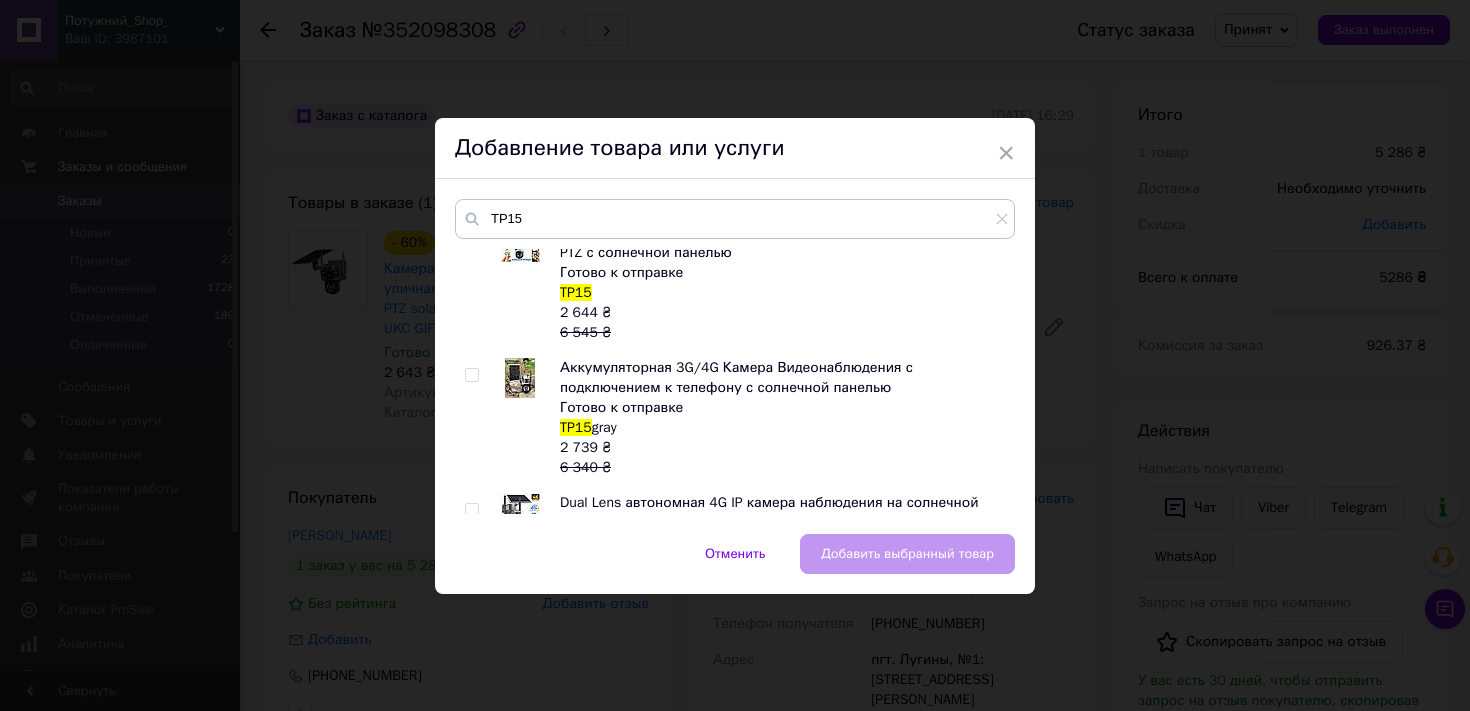 click at bounding box center (471, 375) 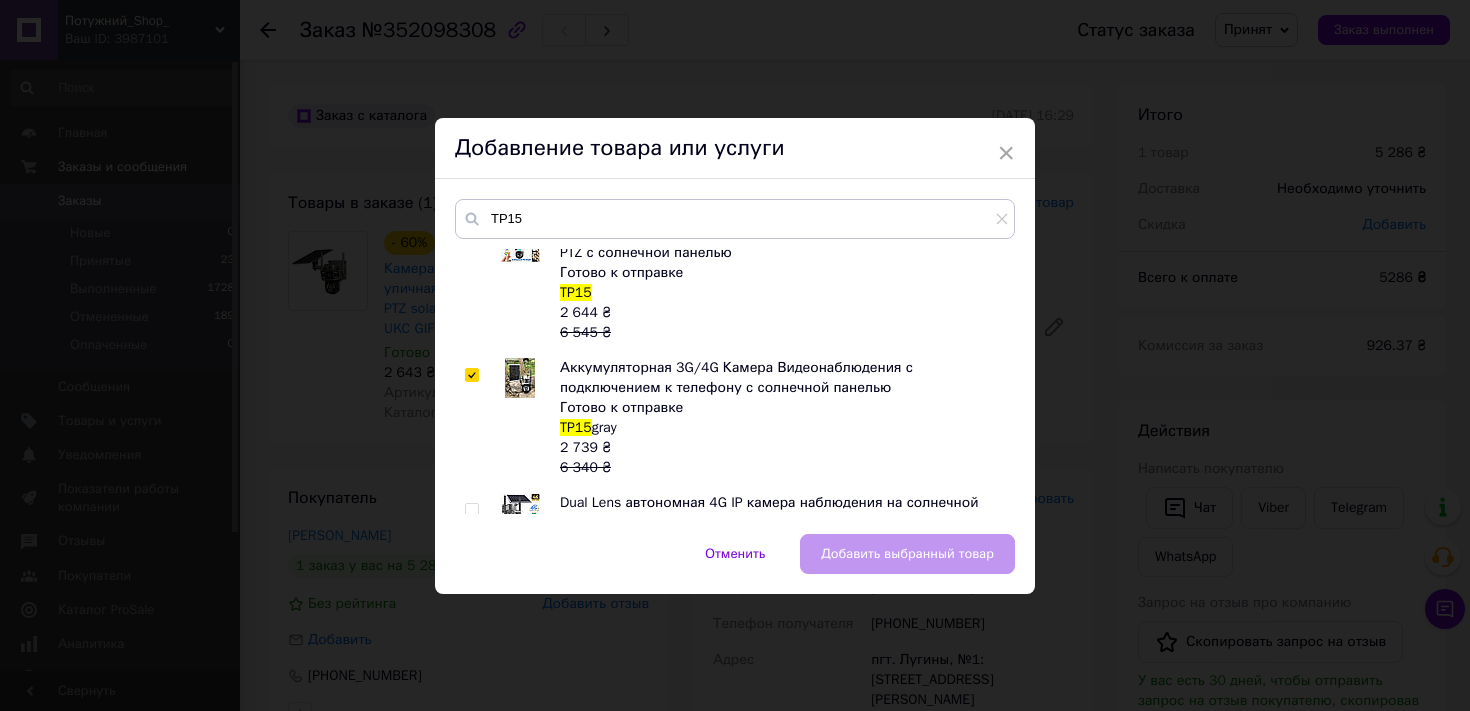 checkbox on "true" 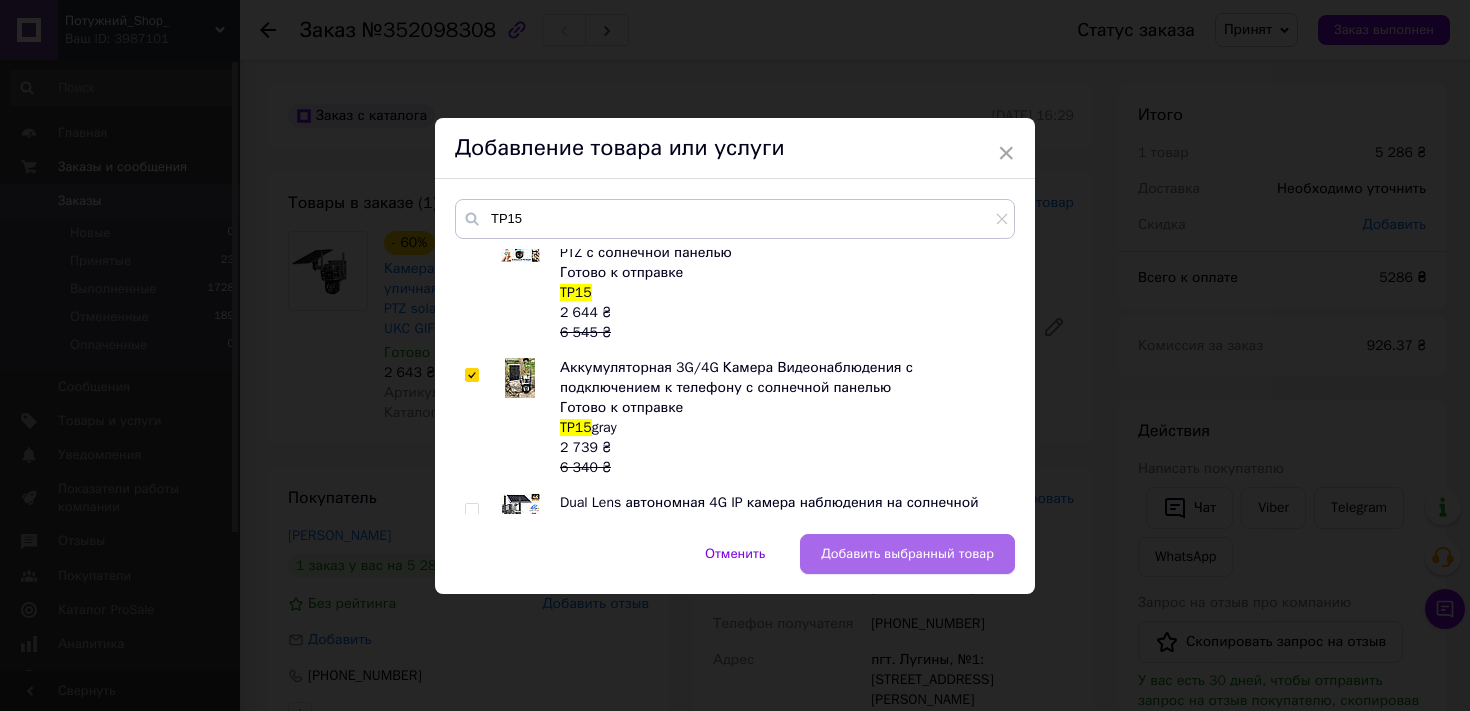 click on "Добавить выбранный товар" at bounding box center [907, 554] 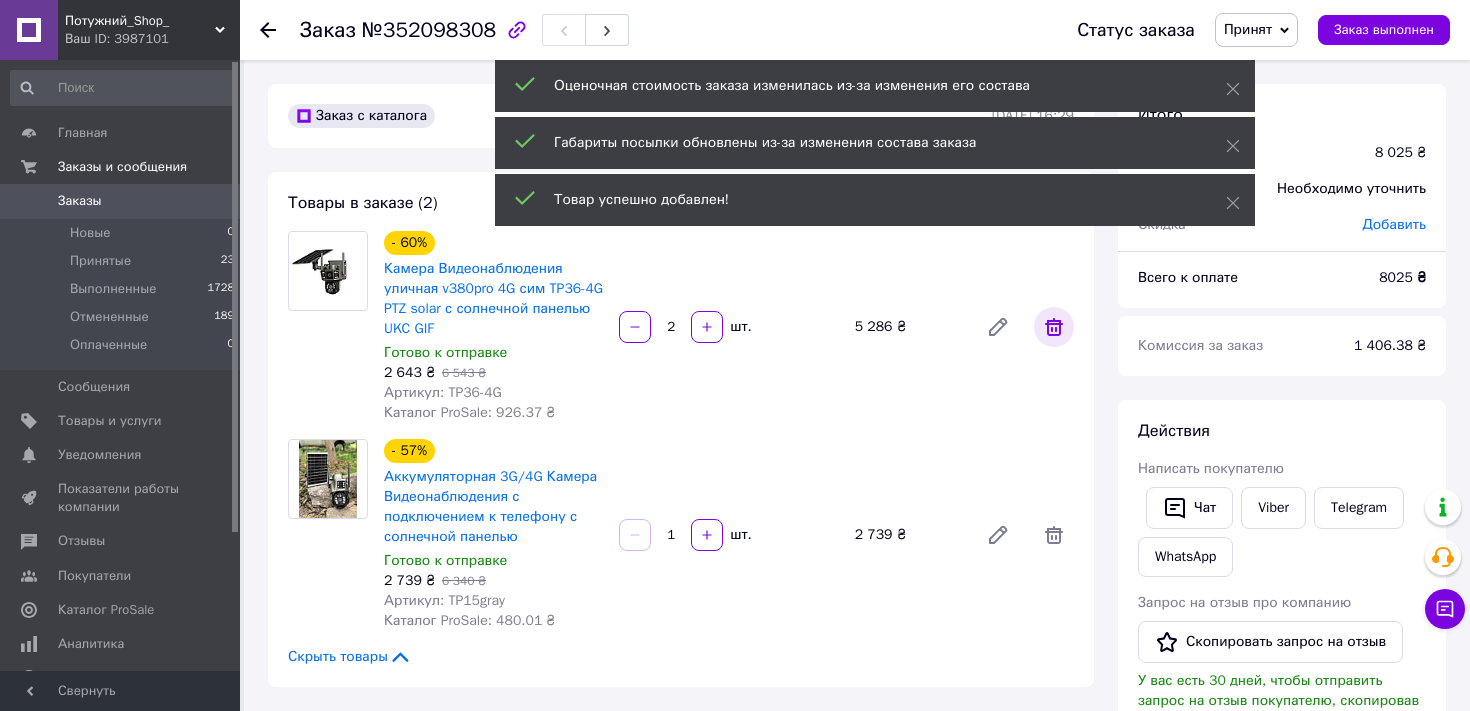 click 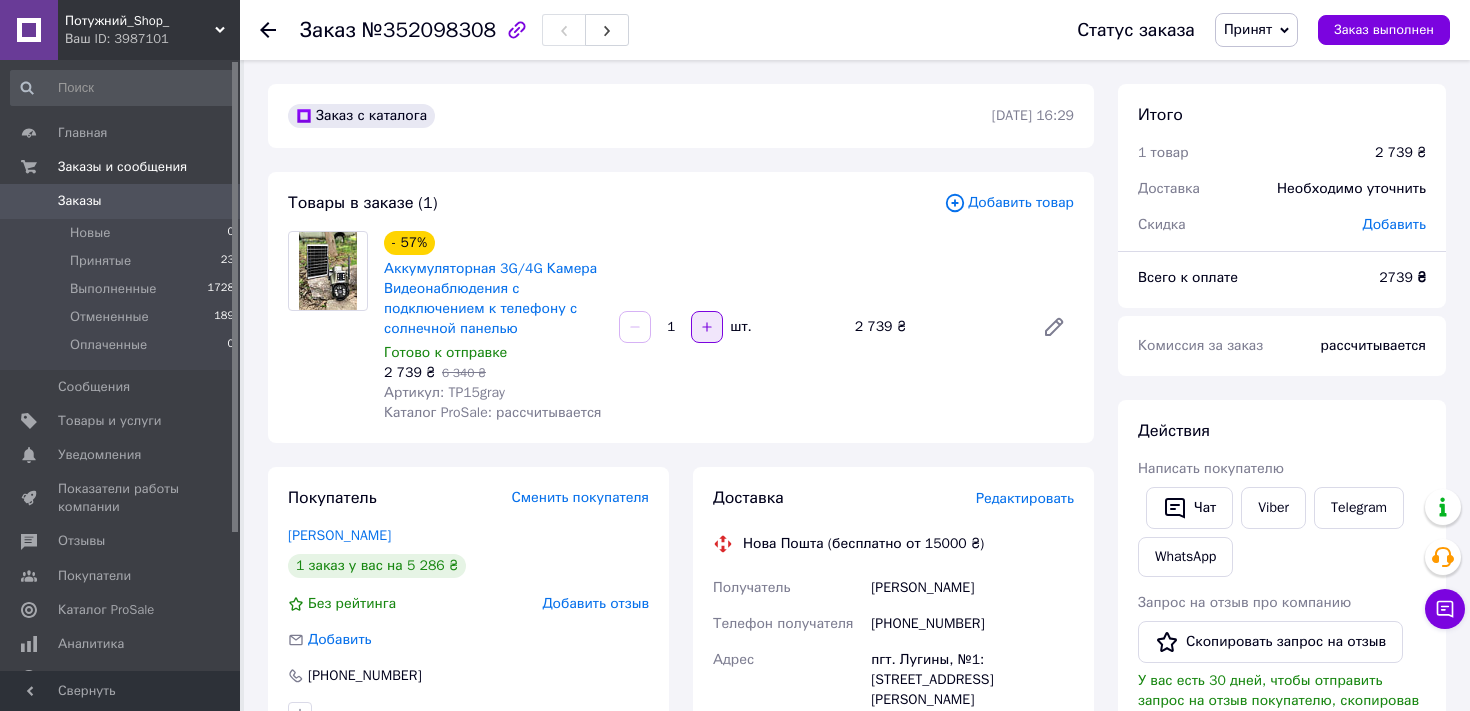 click at bounding box center (707, 327) 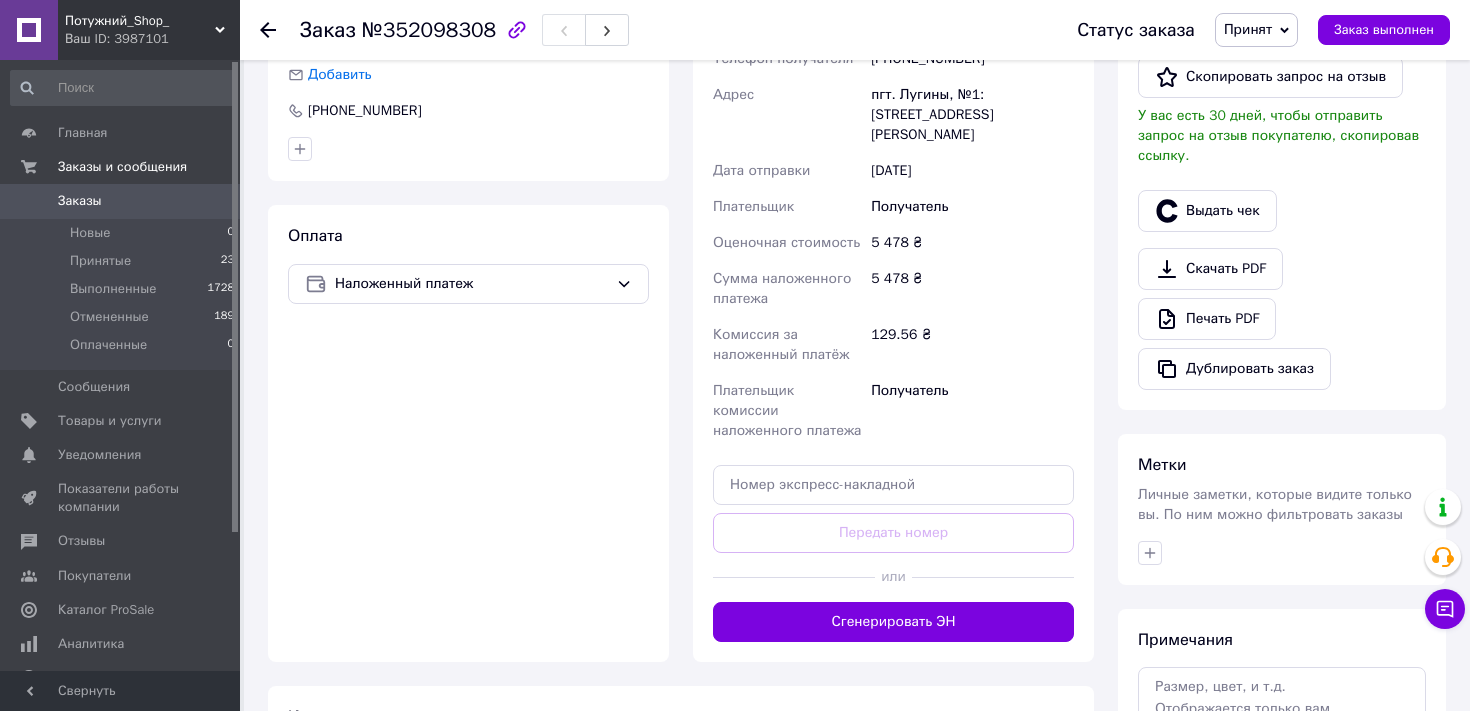 scroll, scrollTop: 667, scrollLeft: 0, axis: vertical 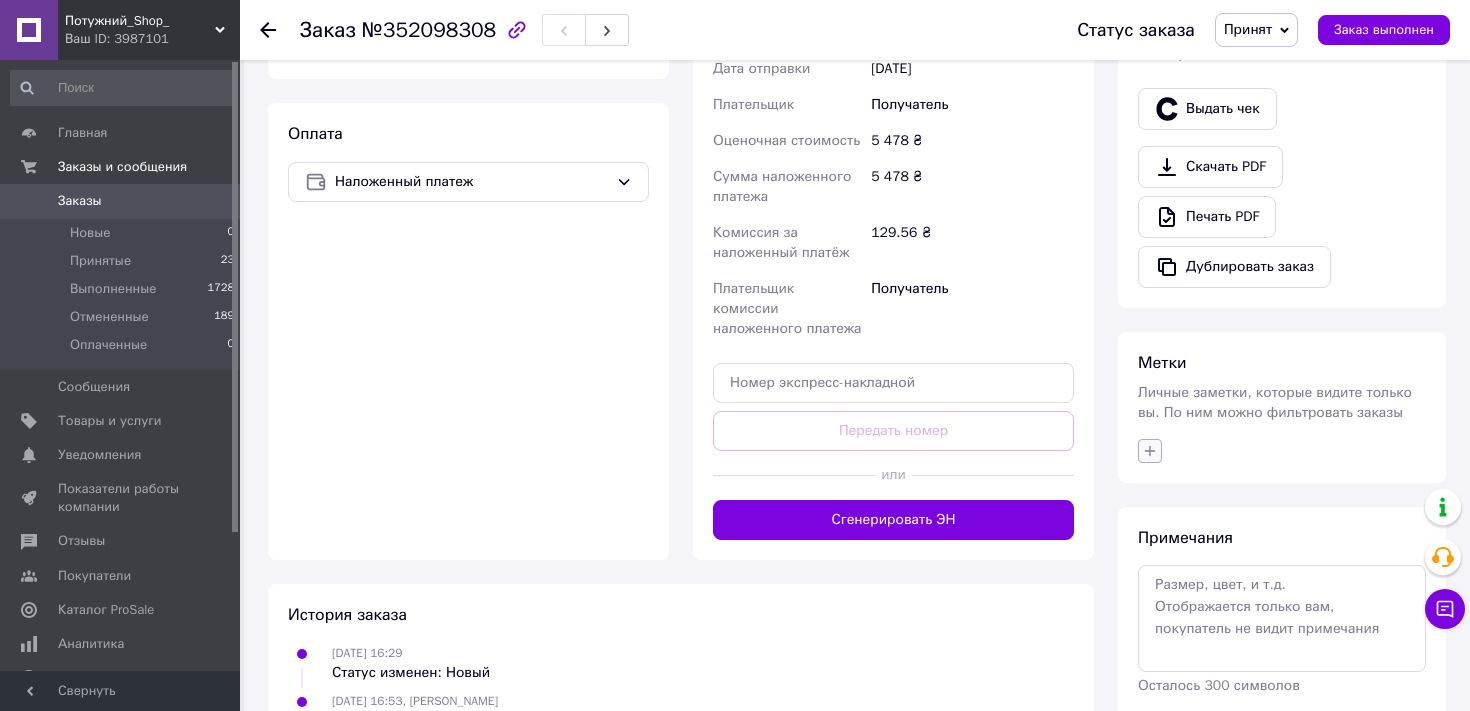 click 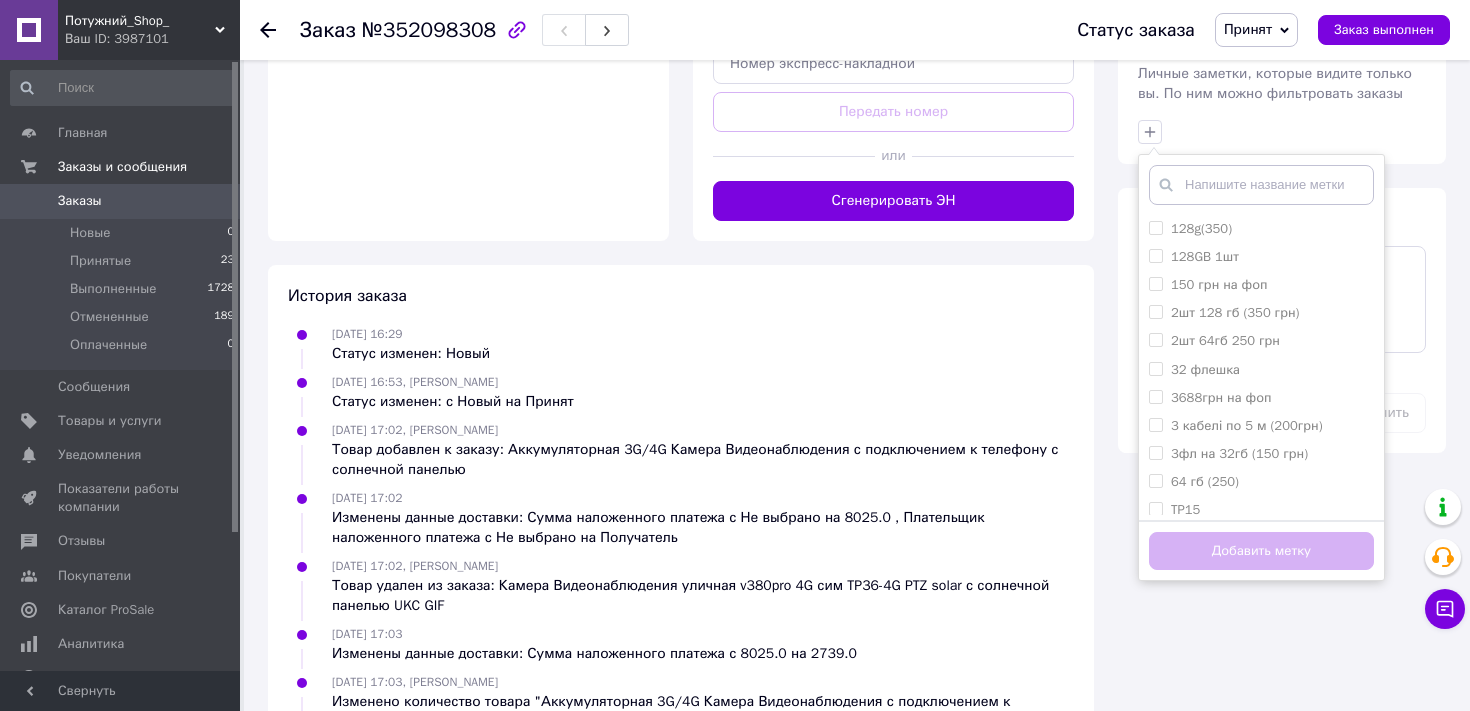 scroll, scrollTop: 1007, scrollLeft: 0, axis: vertical 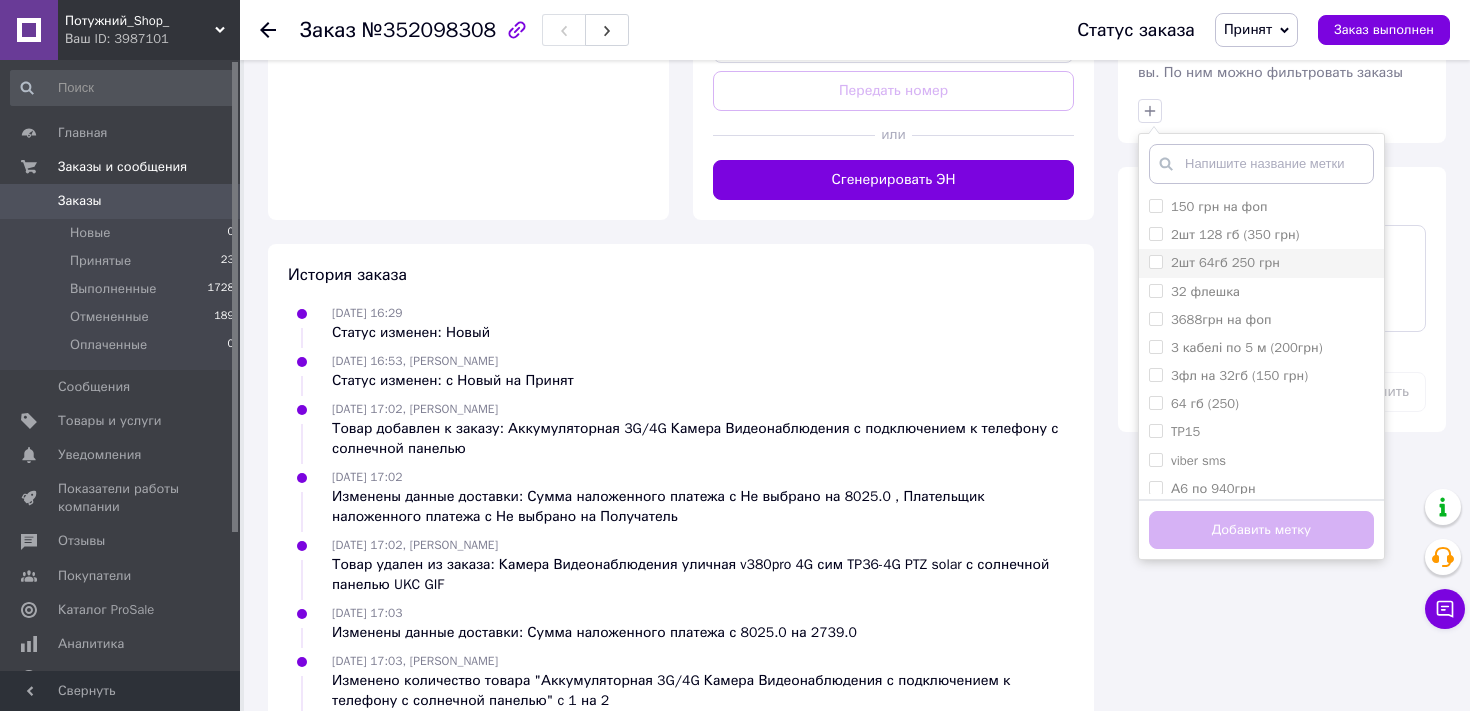 click on "2шт 64гб 250 грн" at bounding box center [1261, 263] 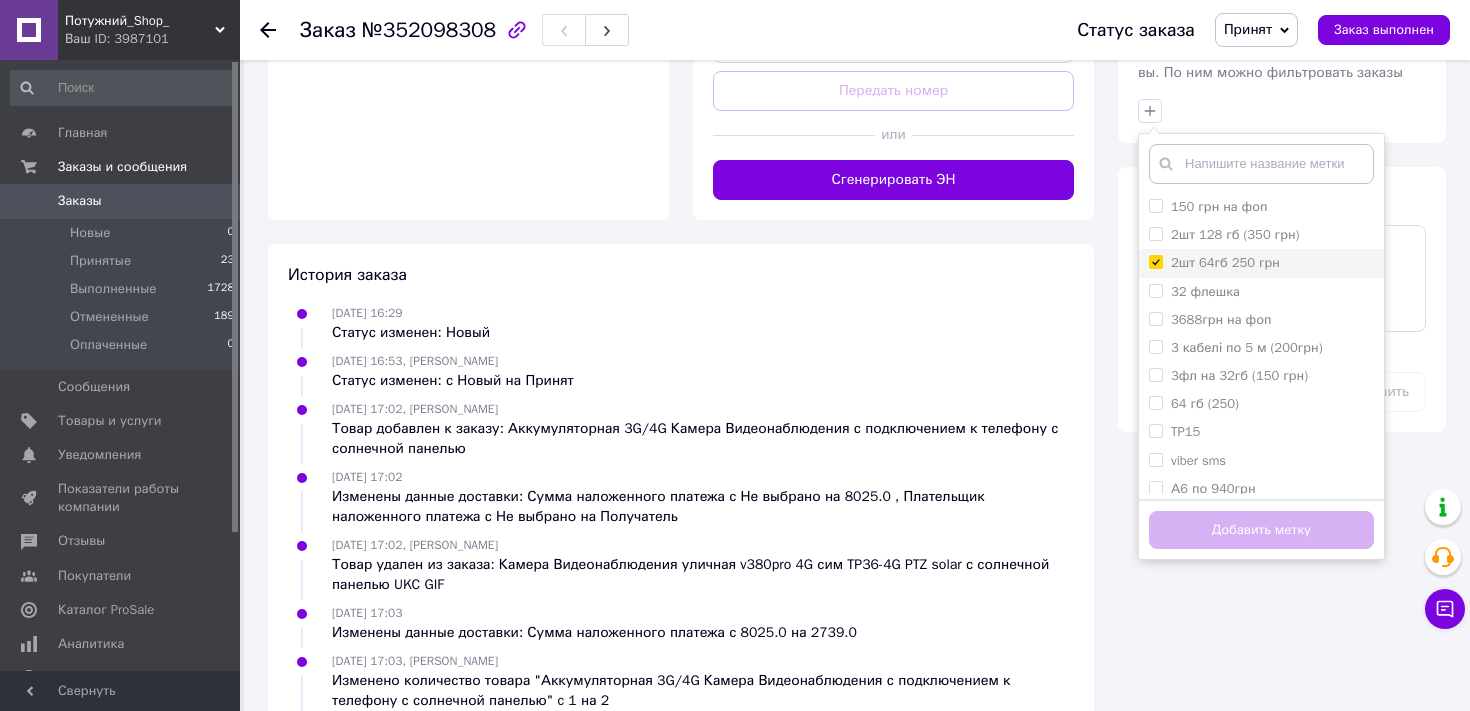 checkbox on "true" 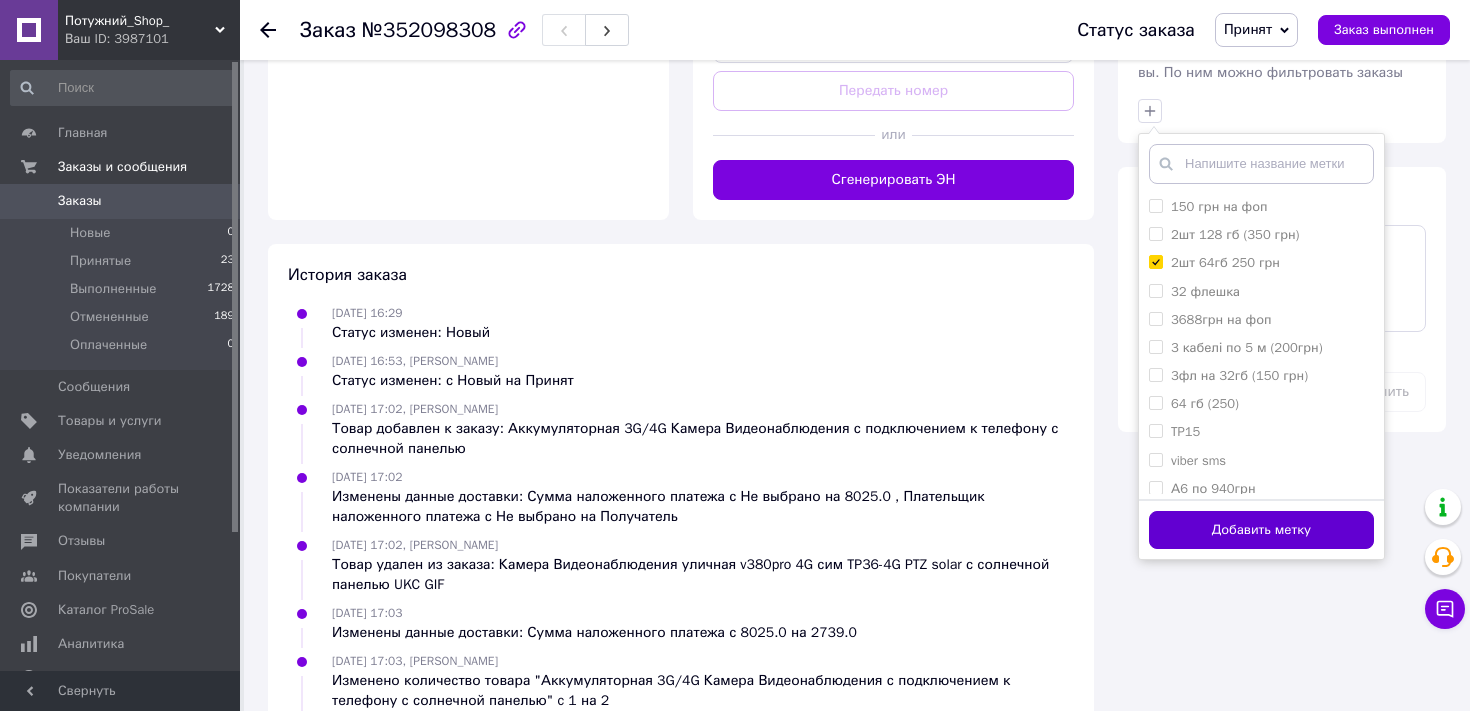 click on "Добавить метку" at bounding box center (1261, 530) 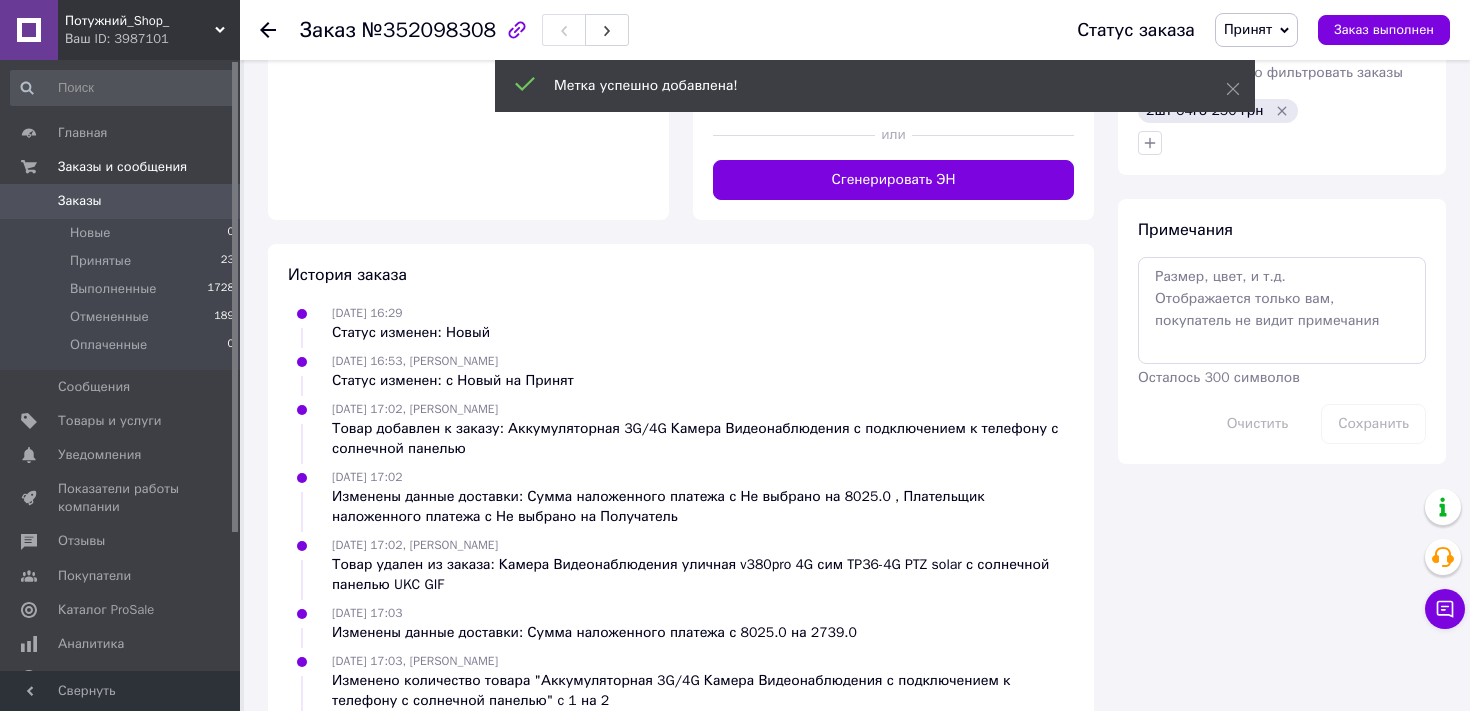 click on "Заказы" at bounding box center [80, 201] 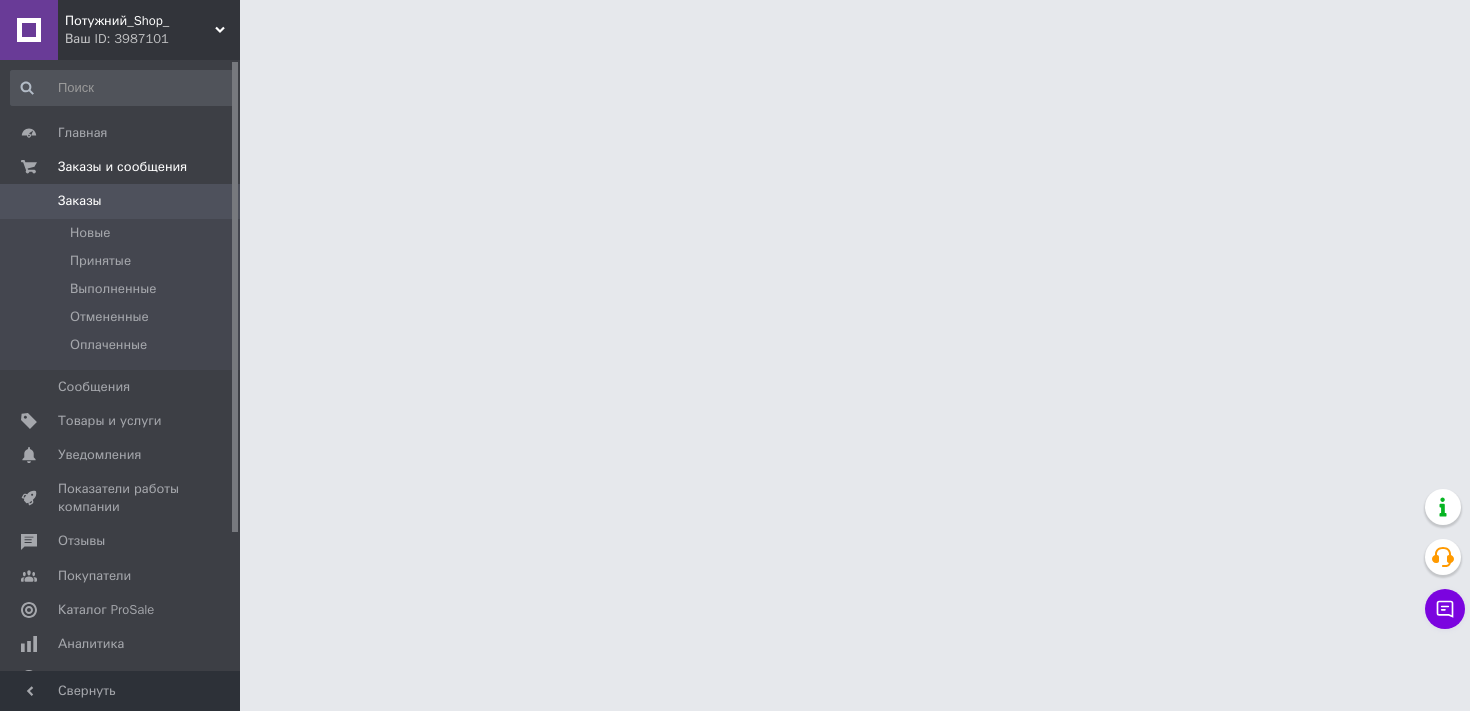 scroll, scrollTop: 0, scrollLeft: 0, axis: both 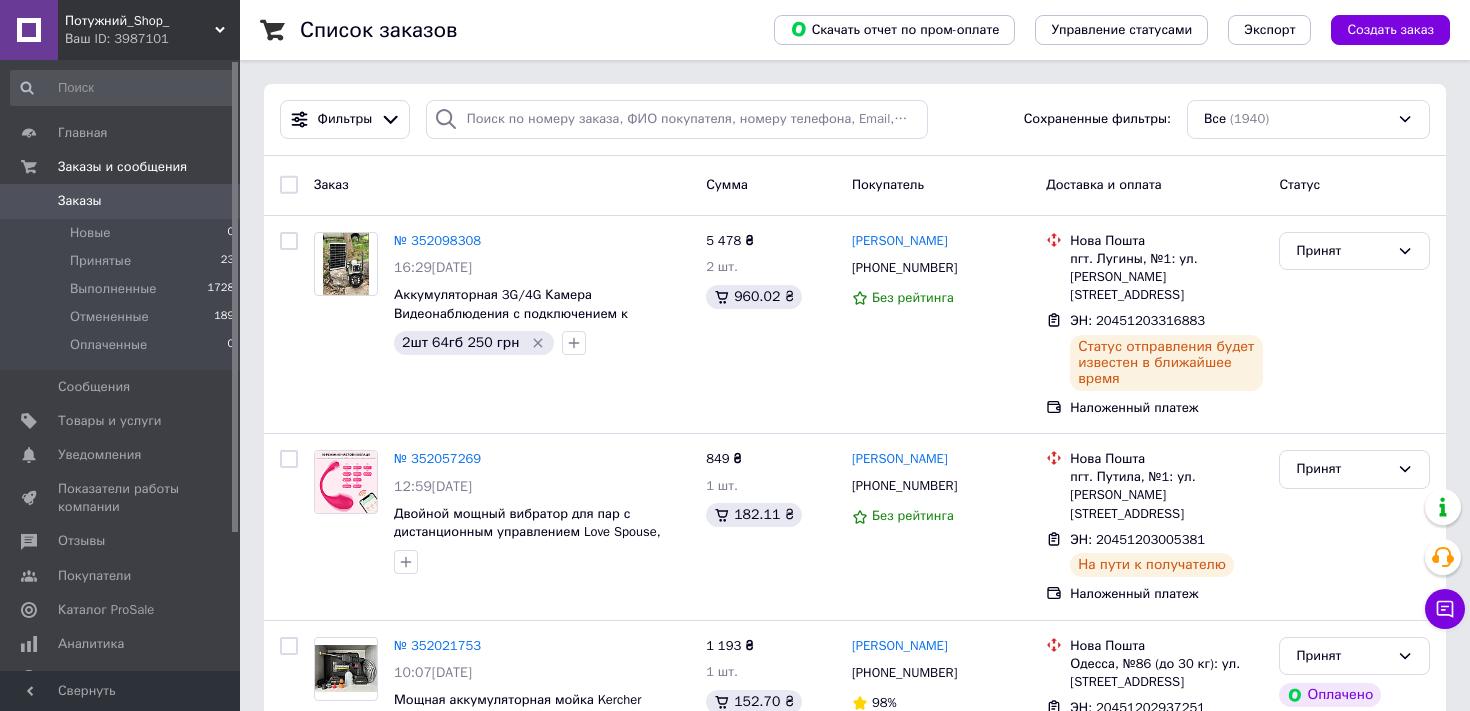 click on "Ваш ID: 3987101" at bounding box center (152, 39) 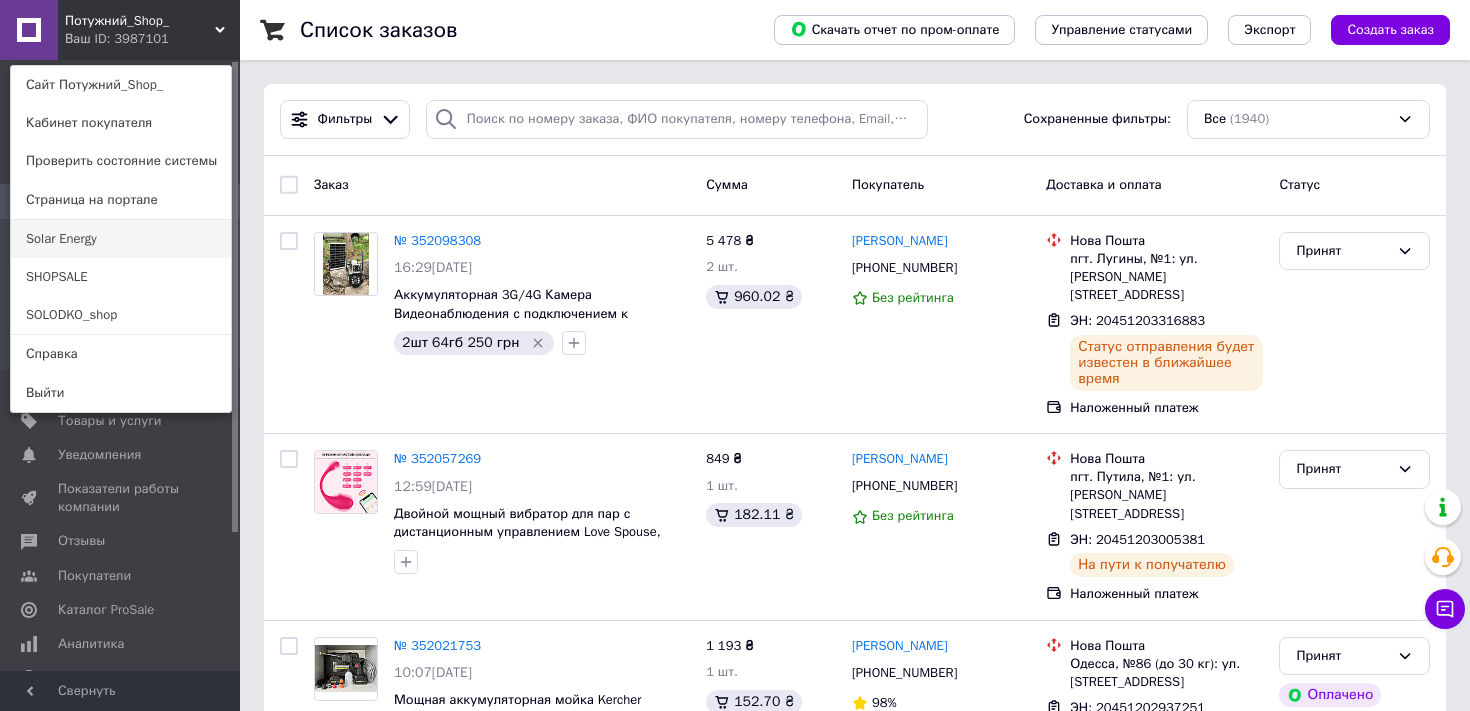 click on "Solar Energy" at bounding box center (121, 239) 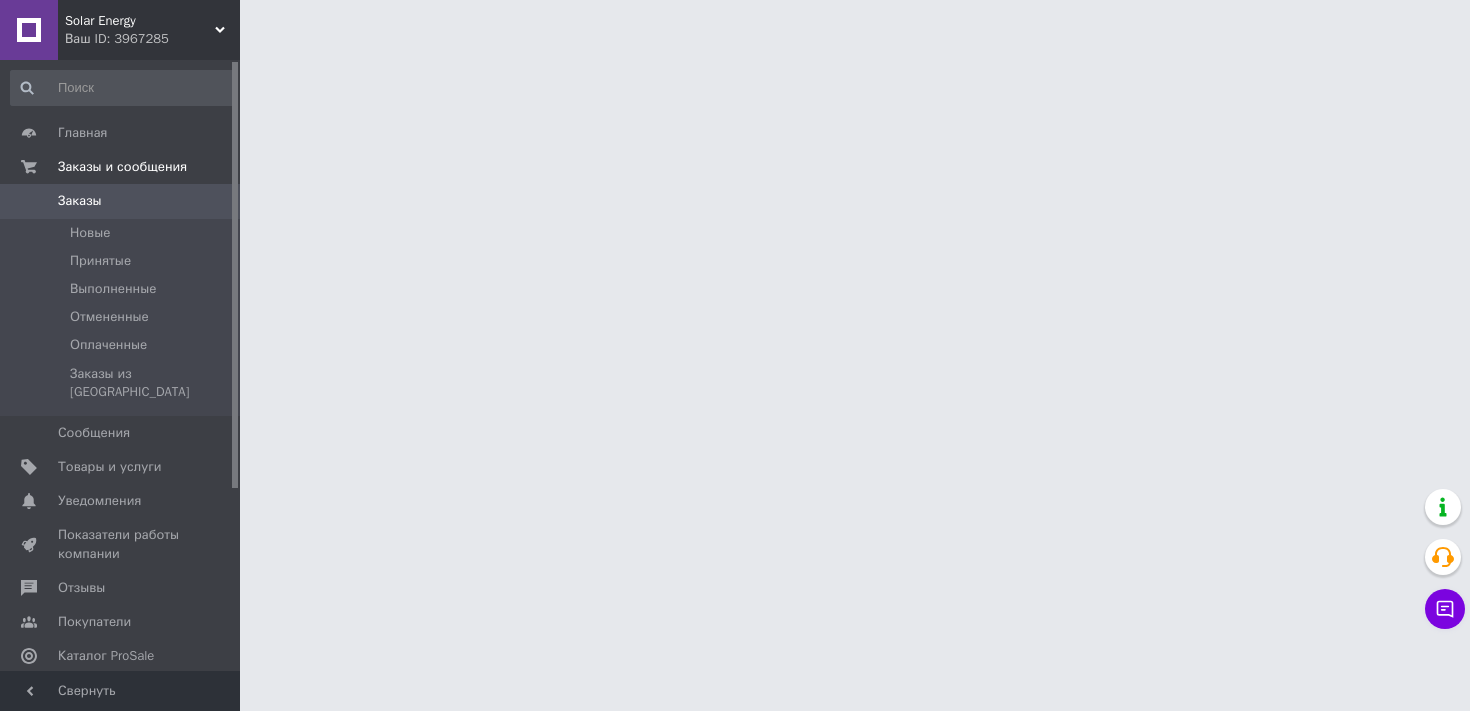 scroll, scrollTop: 0, scrollLeft: 0, axis: both 